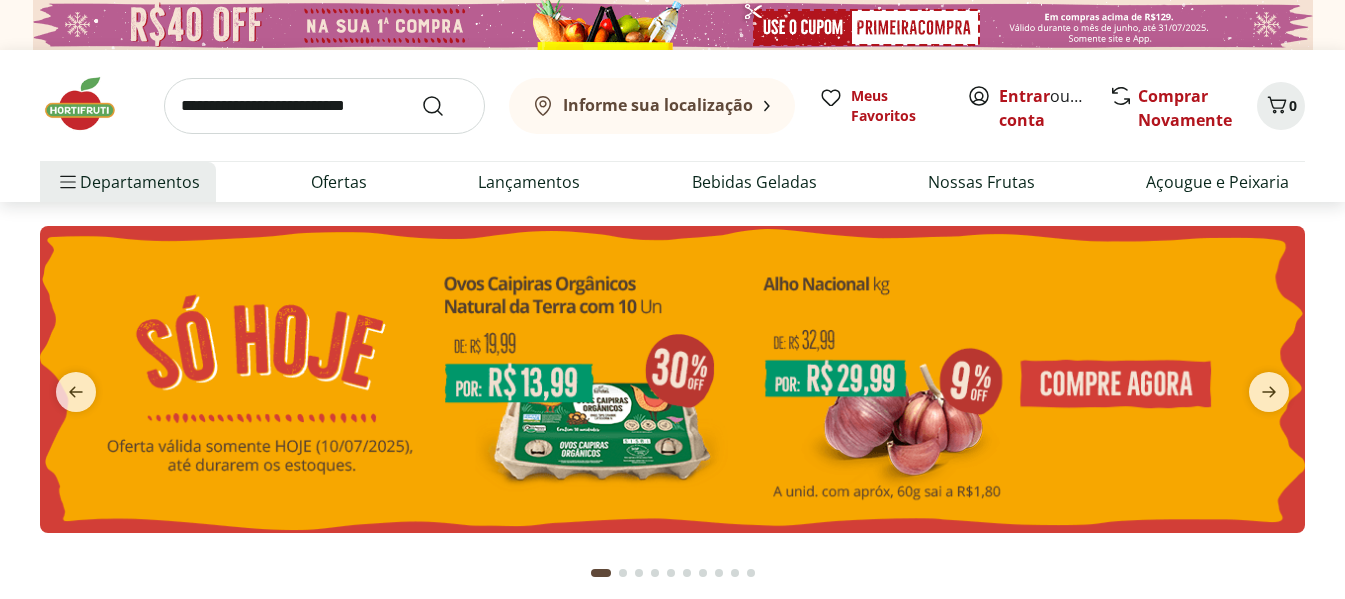 scroll, scrollTop: 0, scrollLeft: 0, axis: both 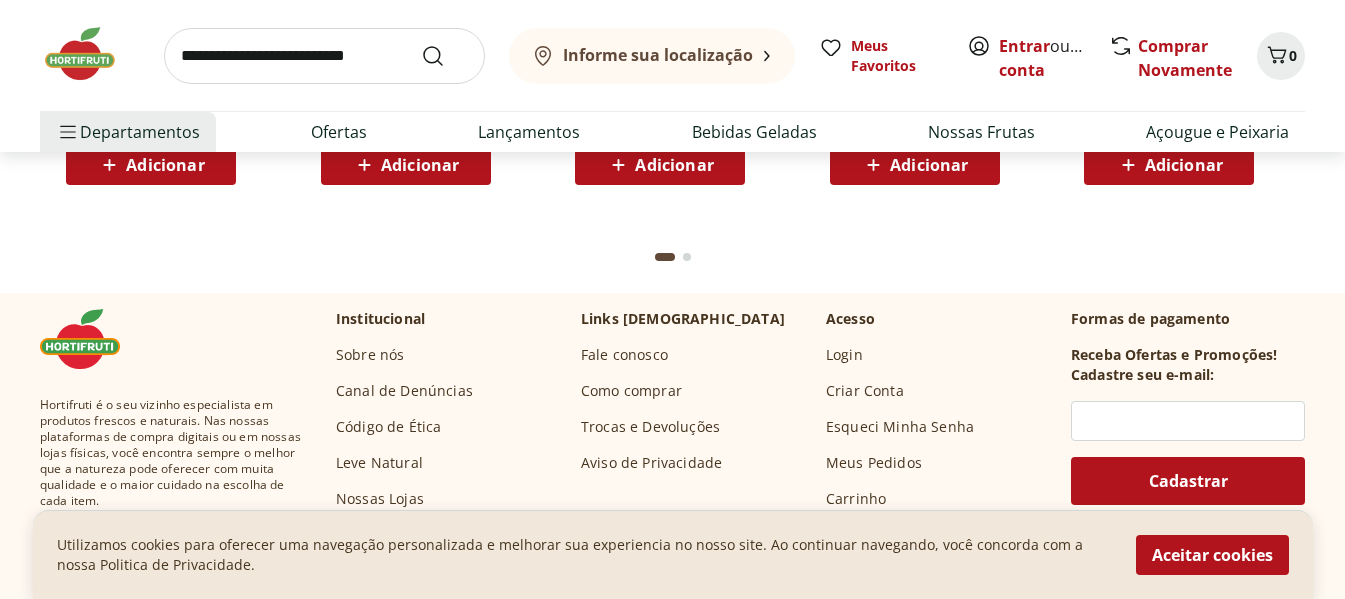 click at bounding box center [687, -3519] 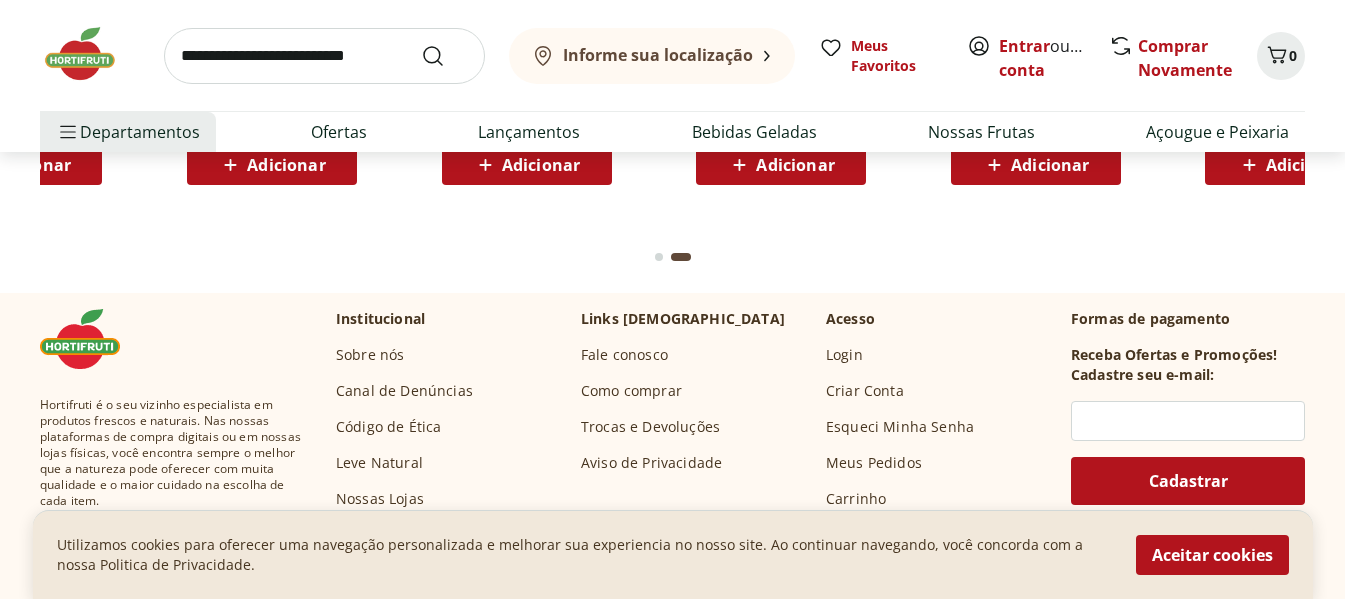 scroll, scrollTop: 0, scrollLeft: 1273, axis: horizontal 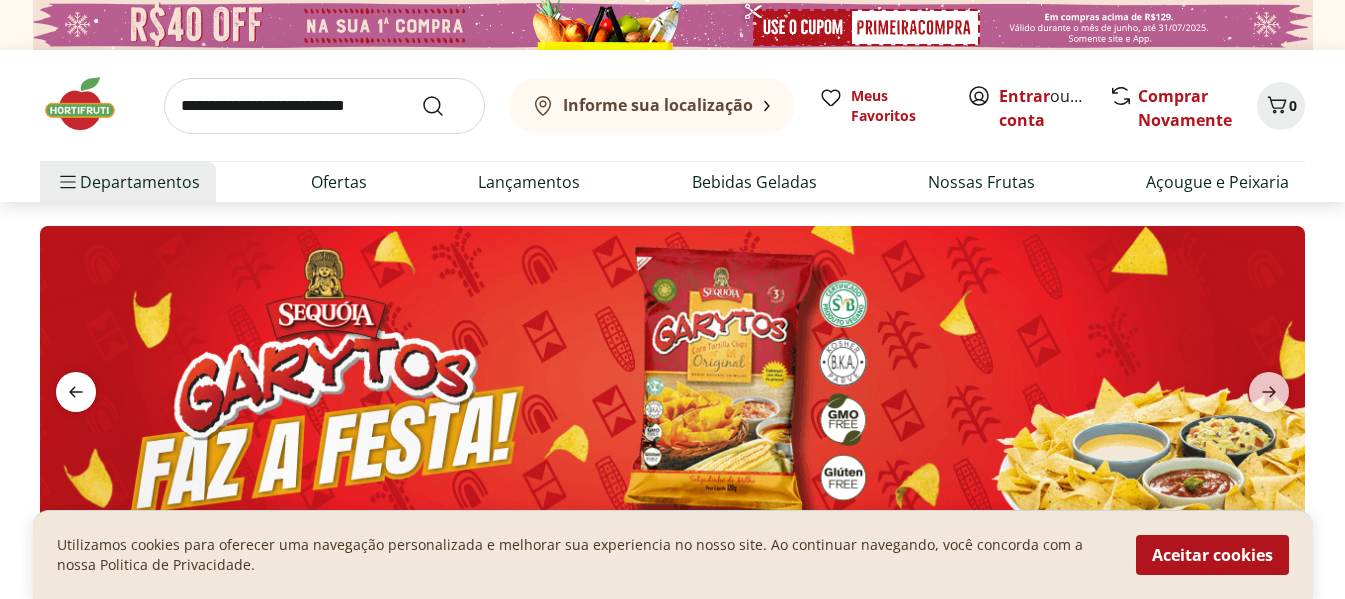 click 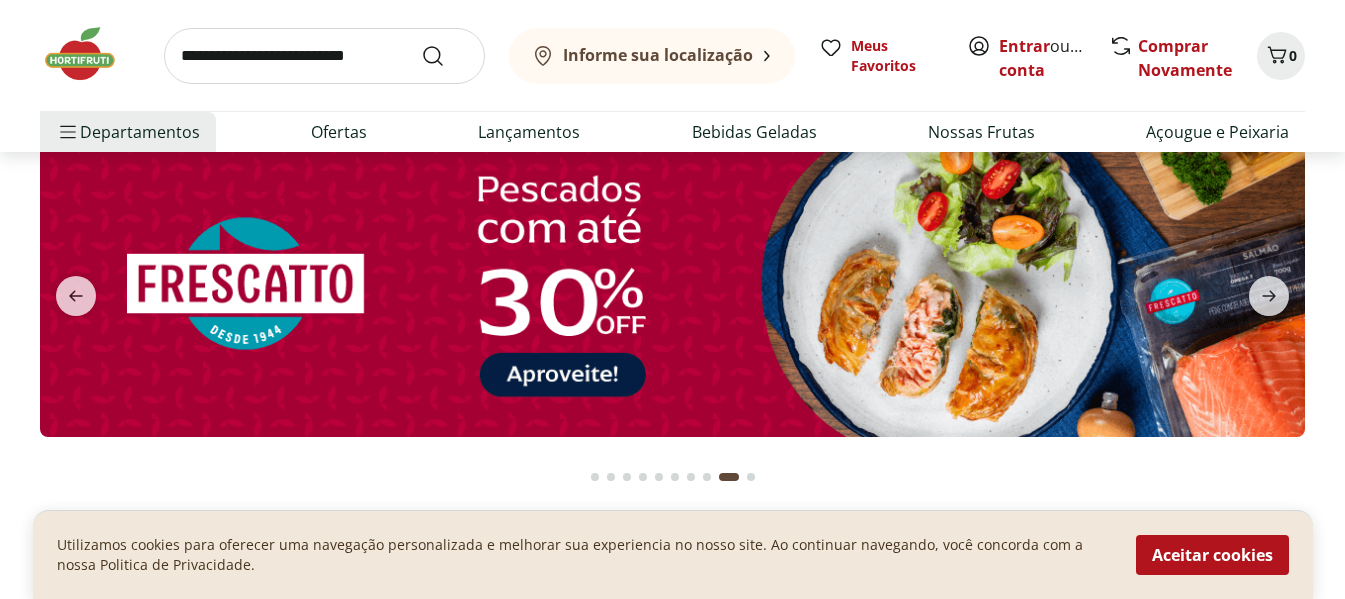 scroll, scrollTop: 100, scrollLeft: 0, axis: vertical 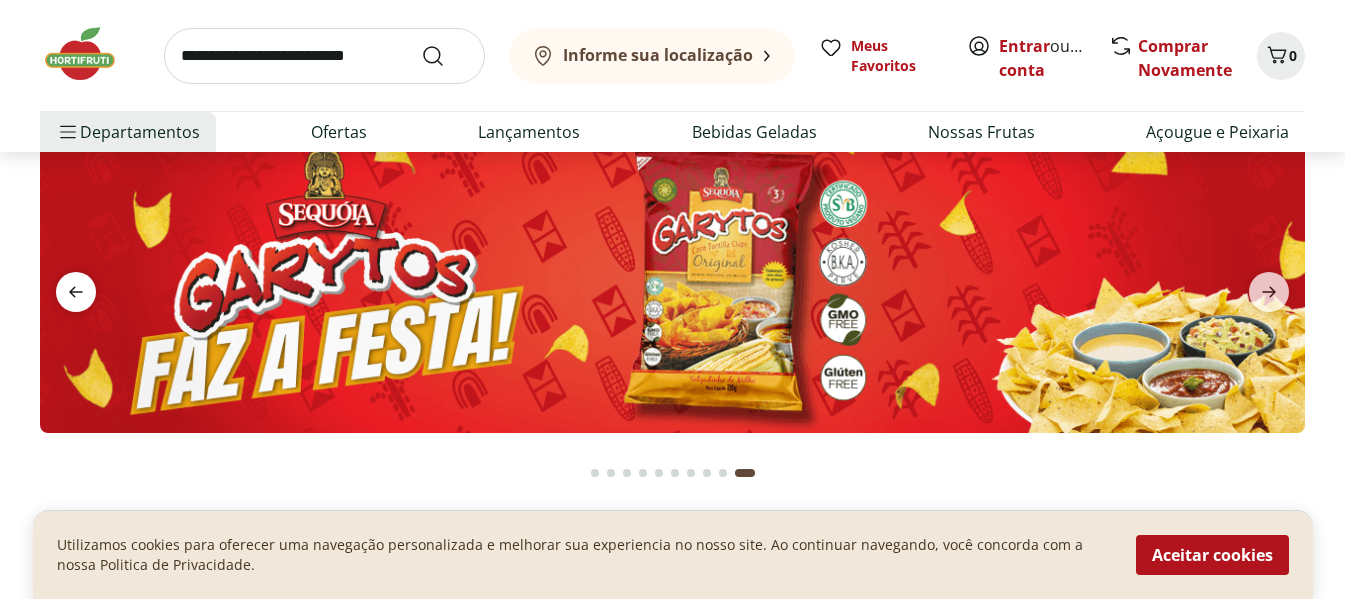 click 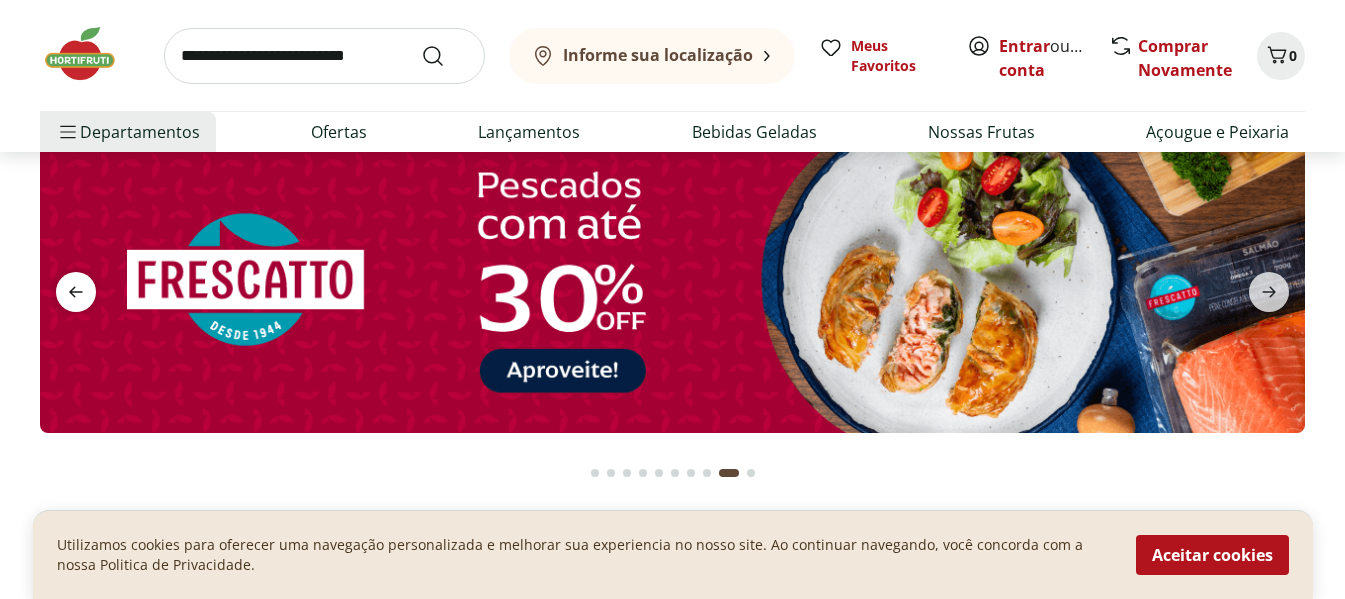 click 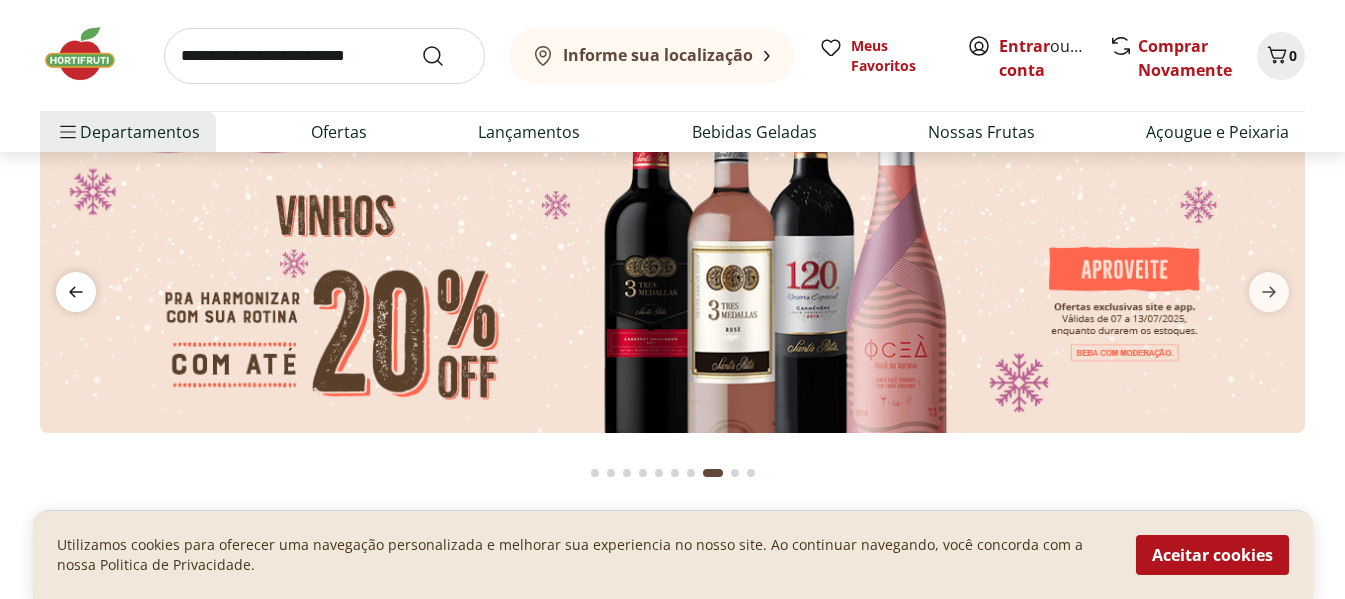 click 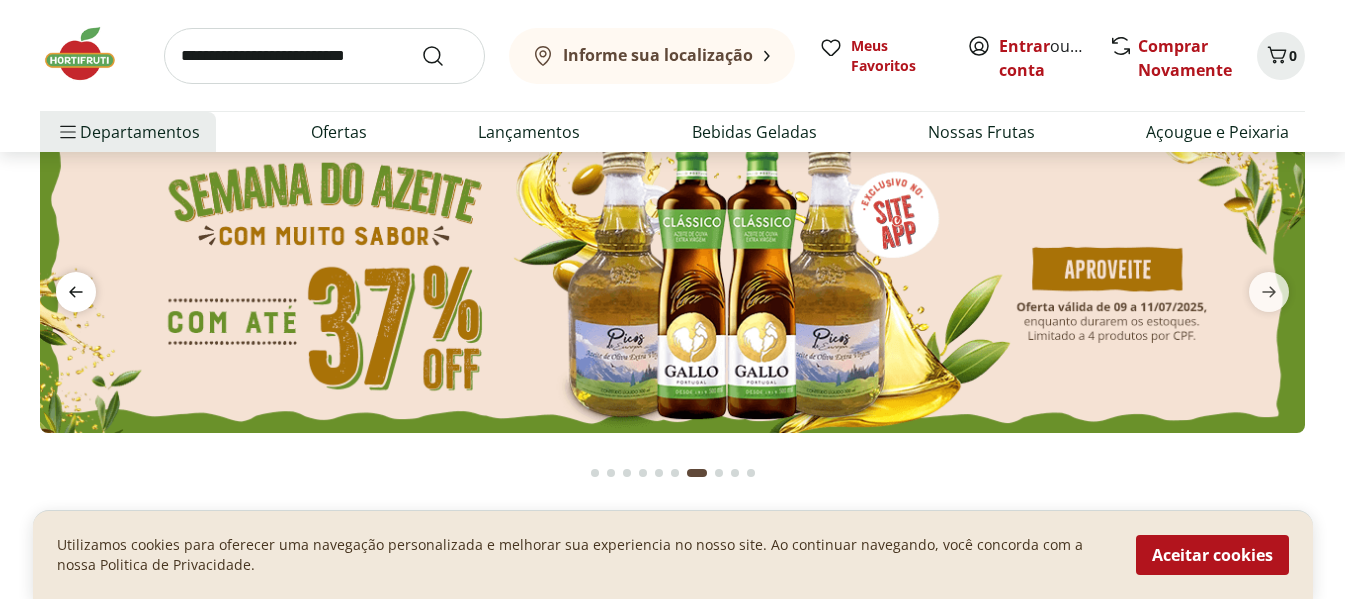 click 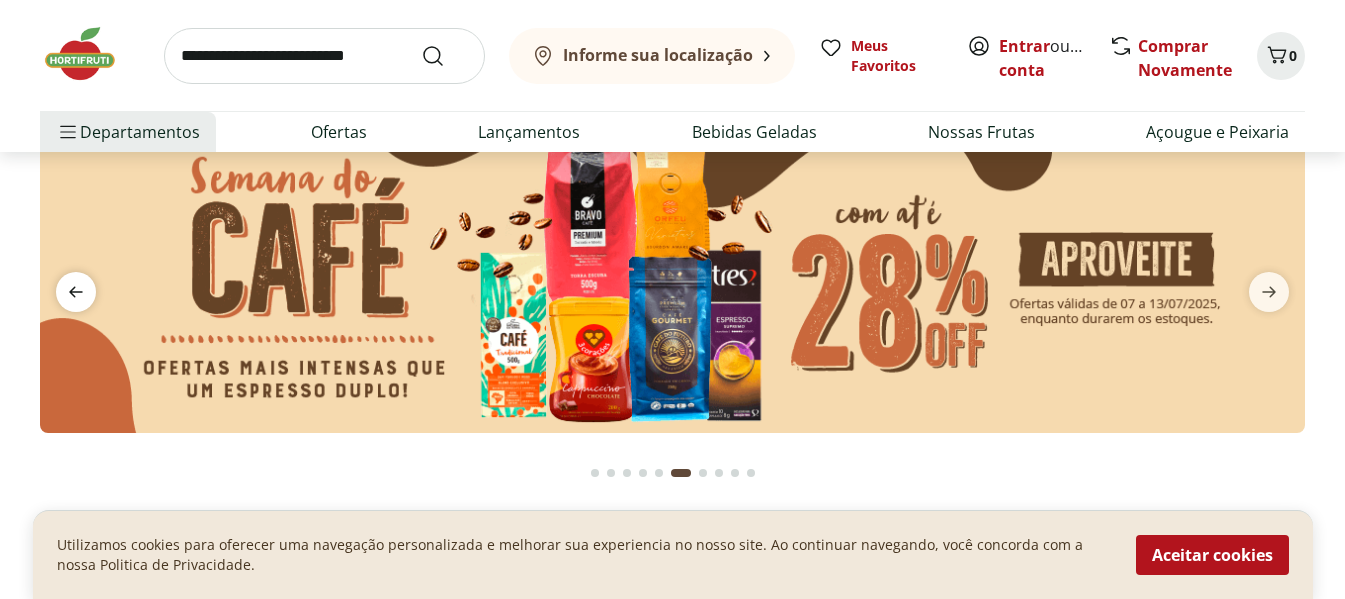 click 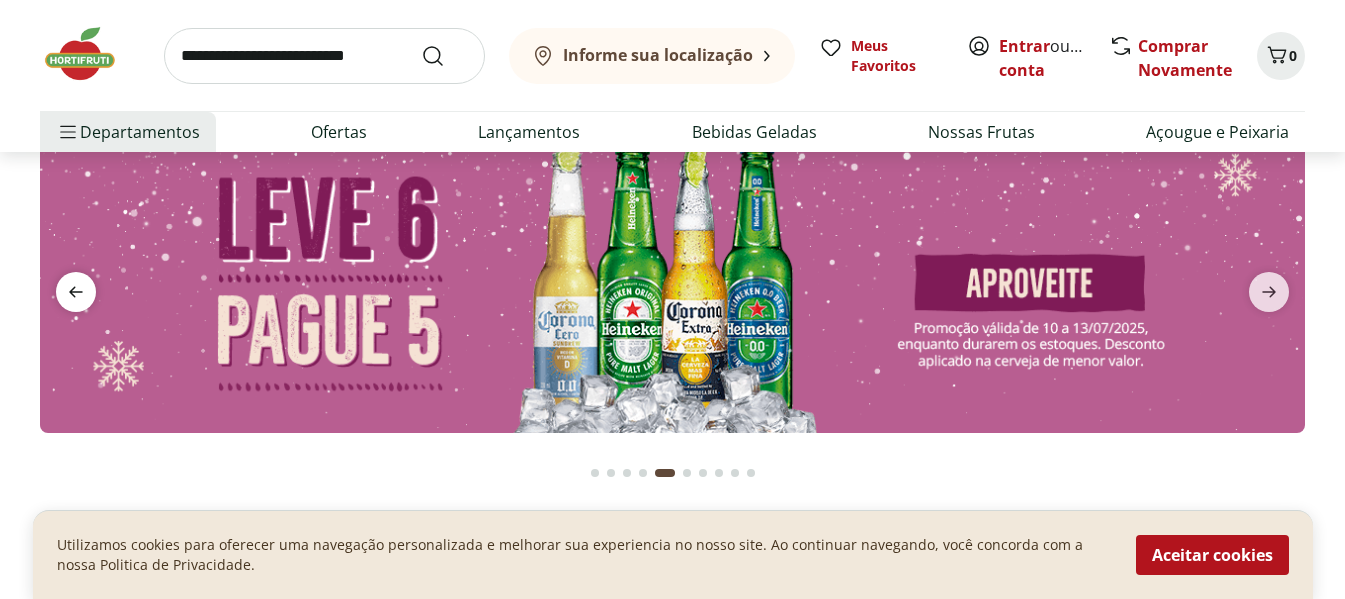 click 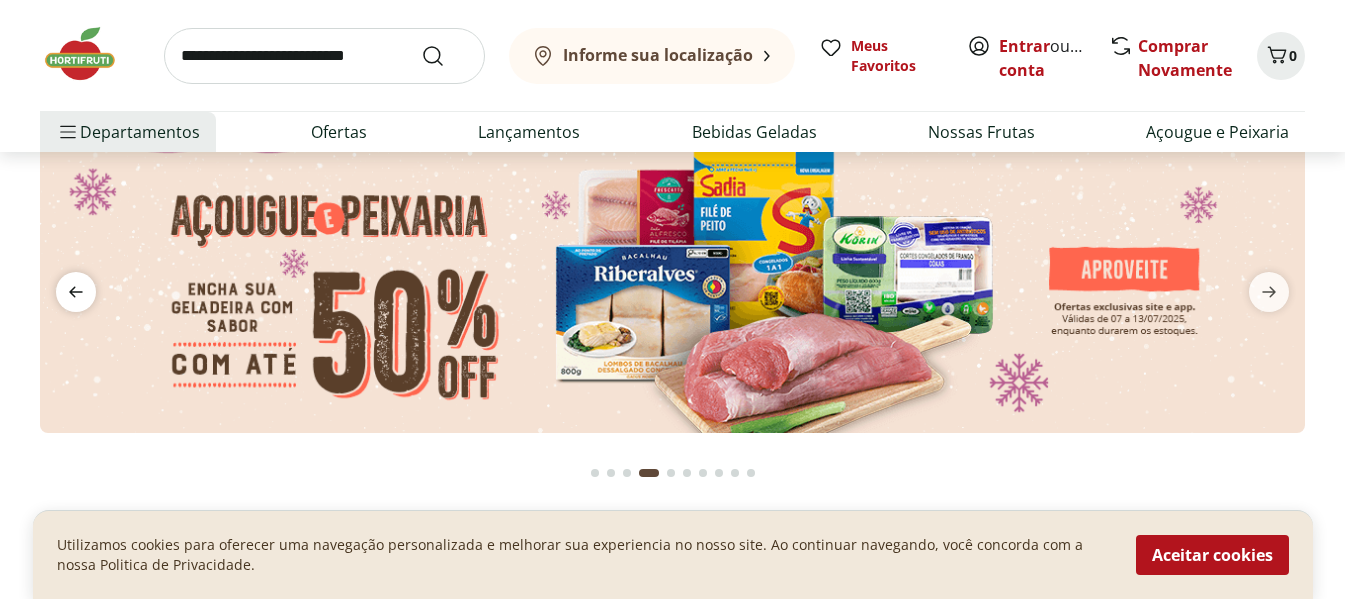 click 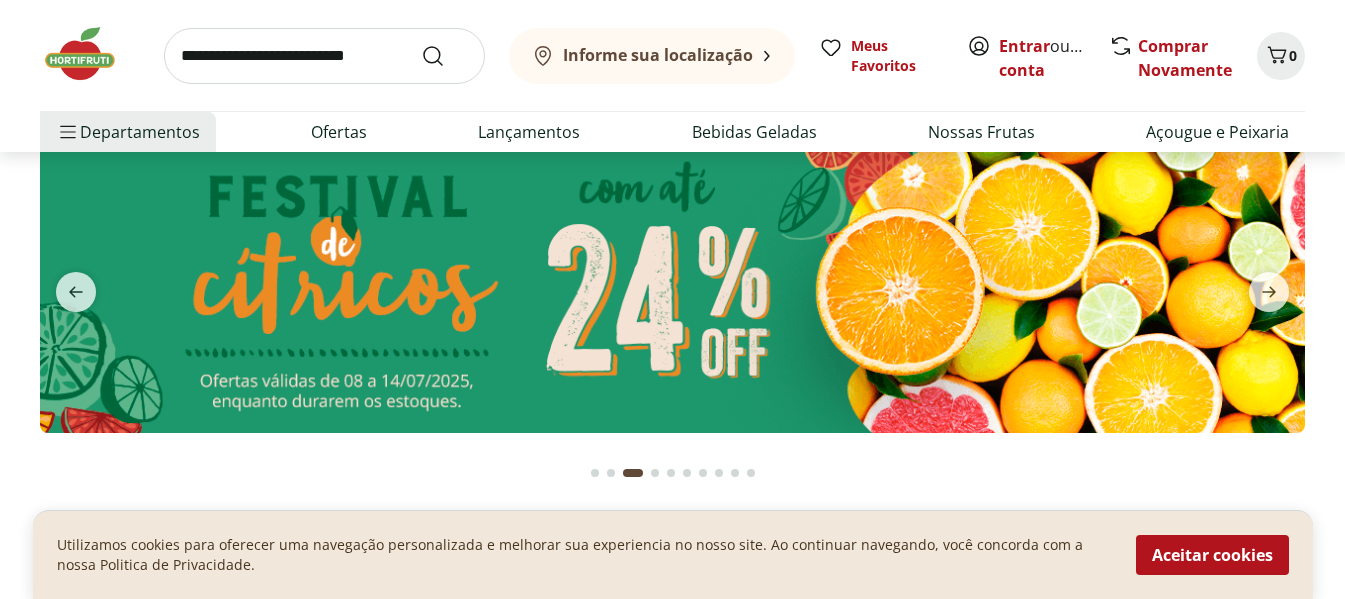 drag, startPoint x: 78, startPoint y: 290, endPoint x: 687, endPoint y: 323, distance: 609.89343 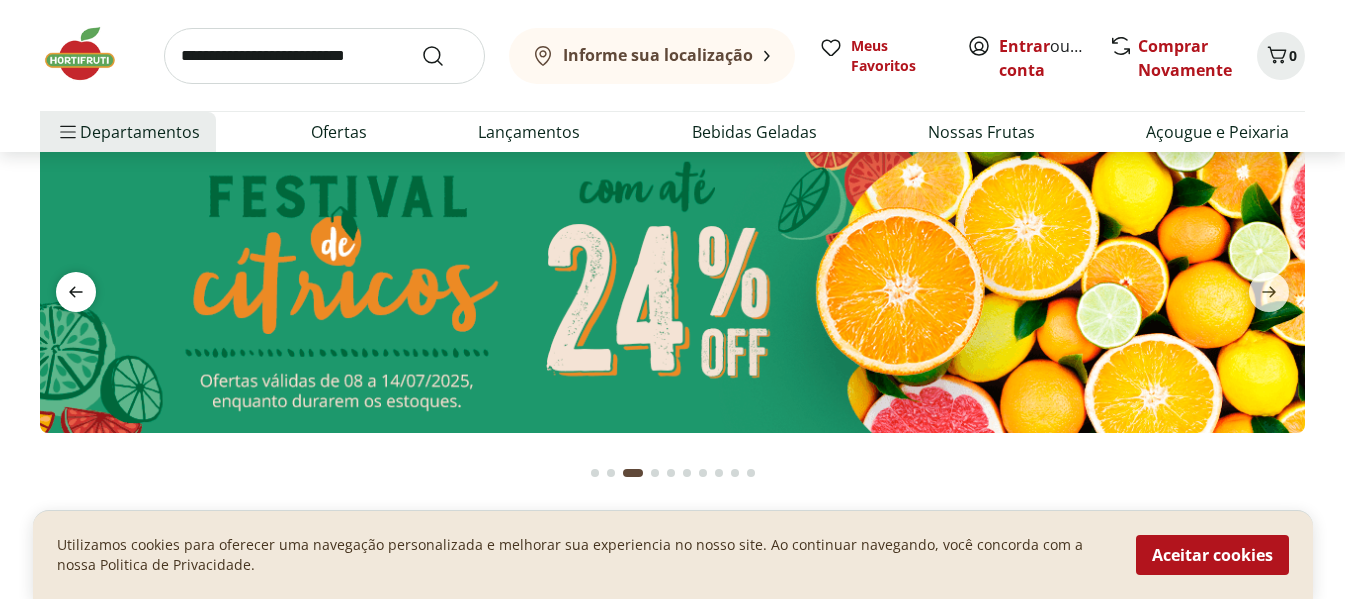 click 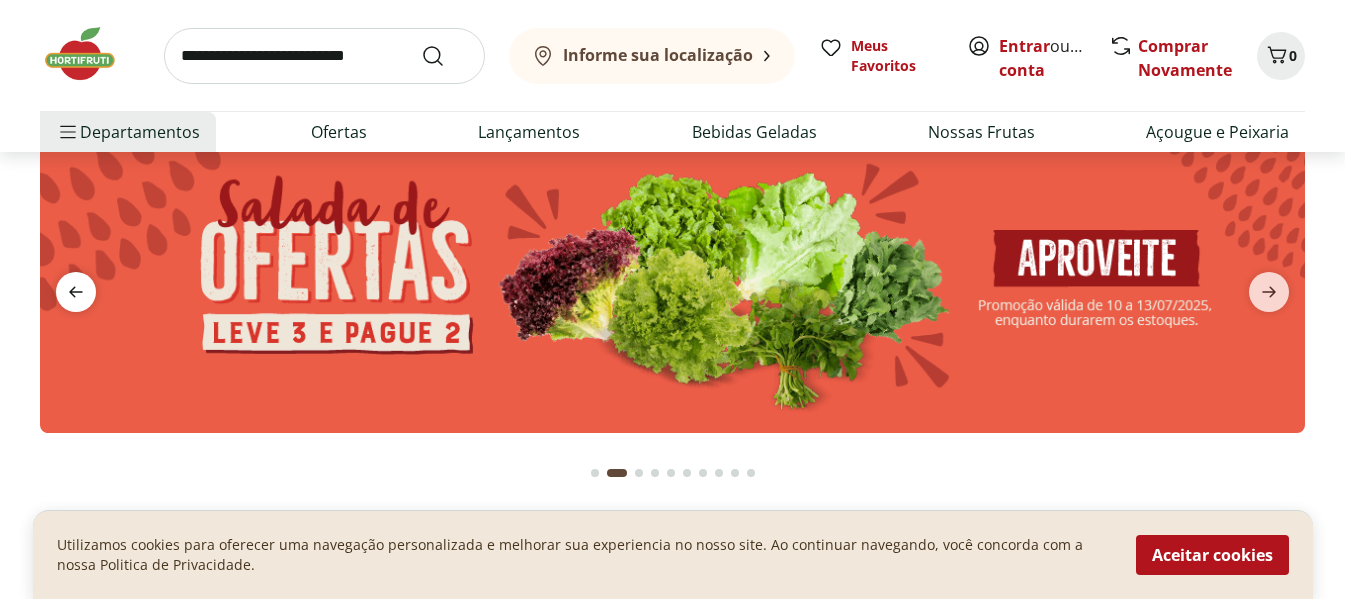 click 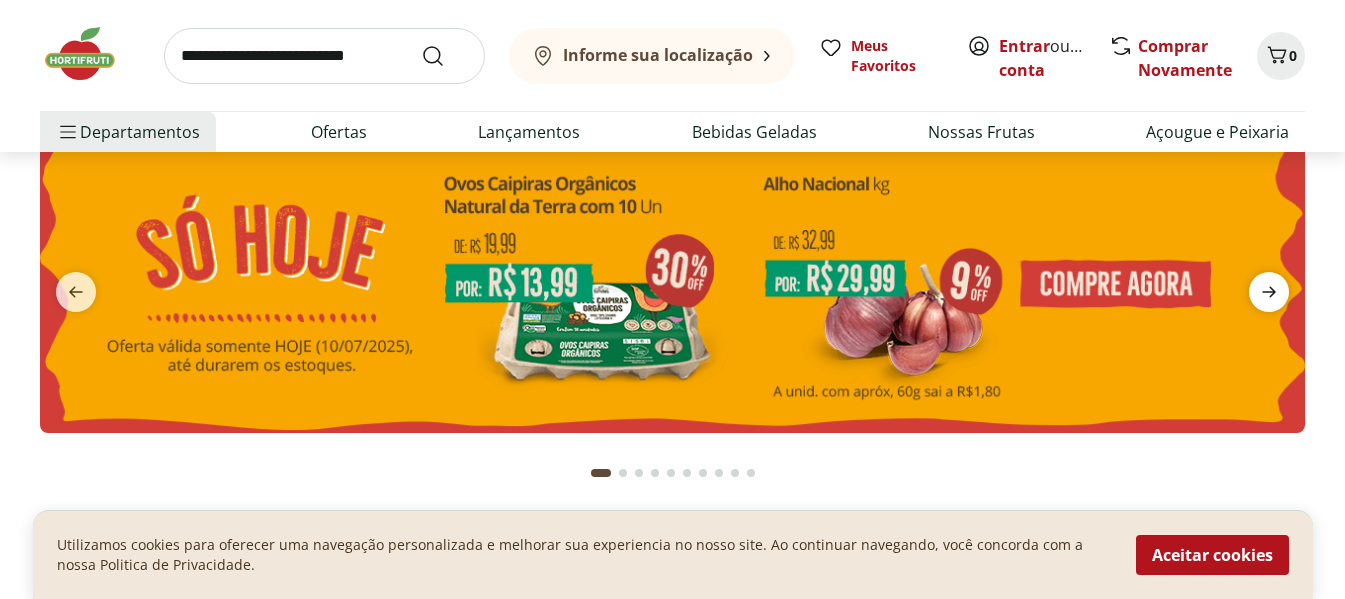 click 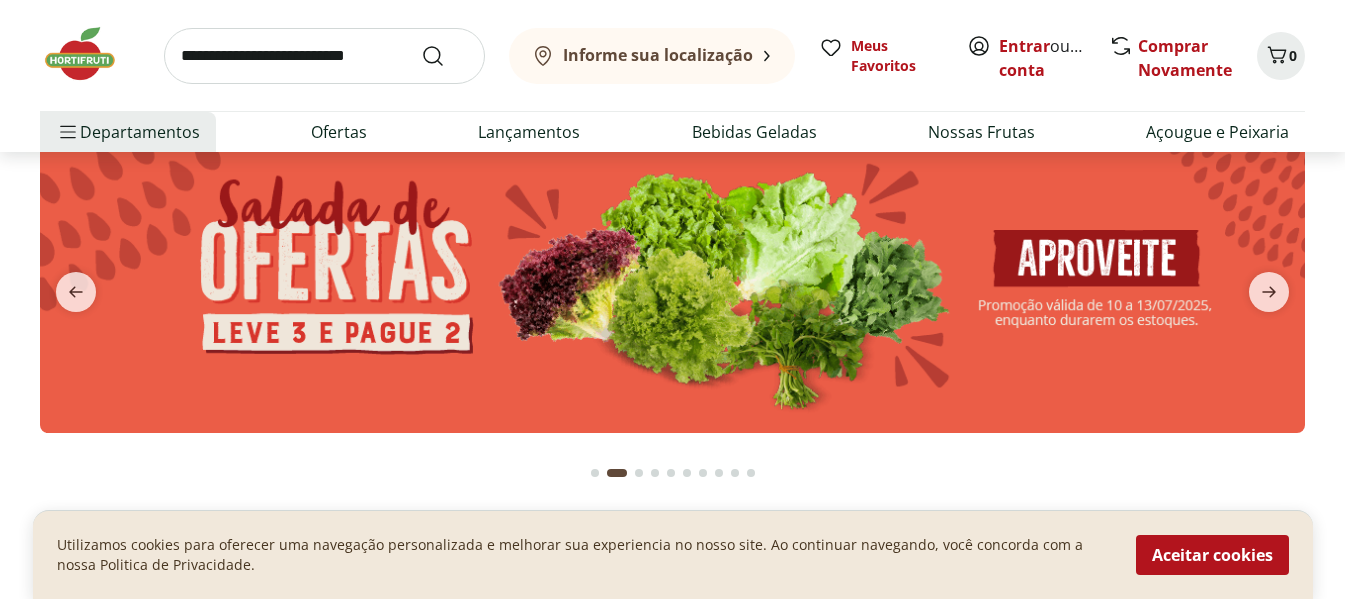 click at bounding box center (672, 279) 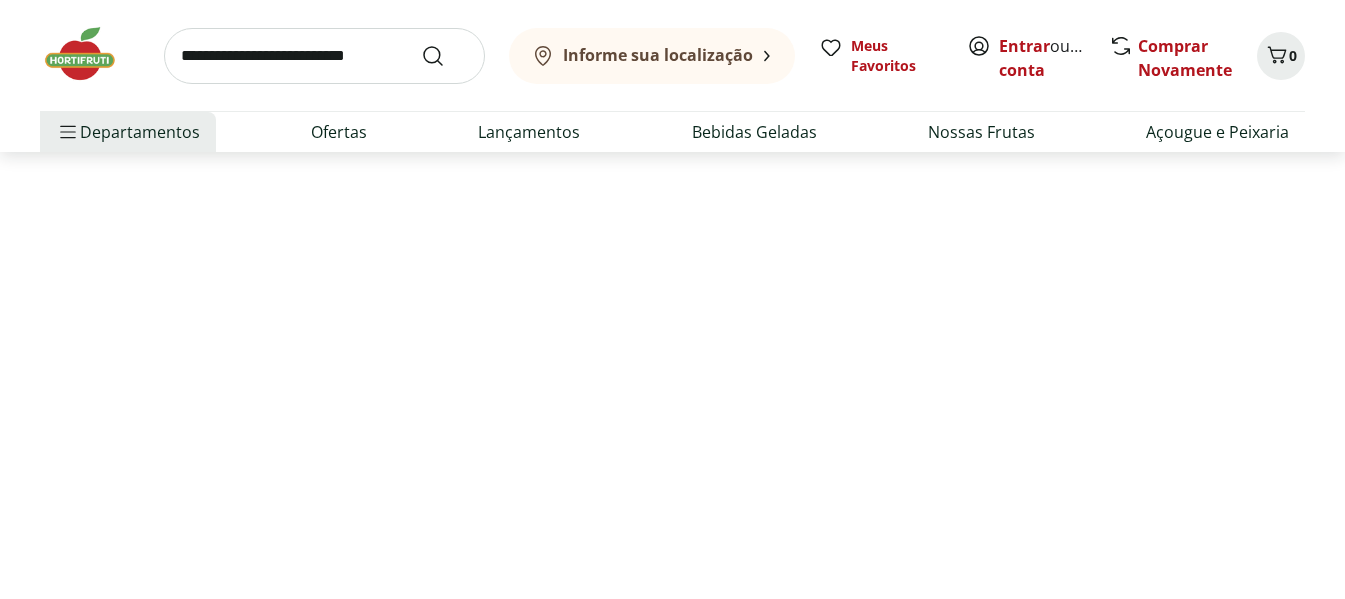 scroll, scrollTop: 0, scrollLeft: 0, axis: both 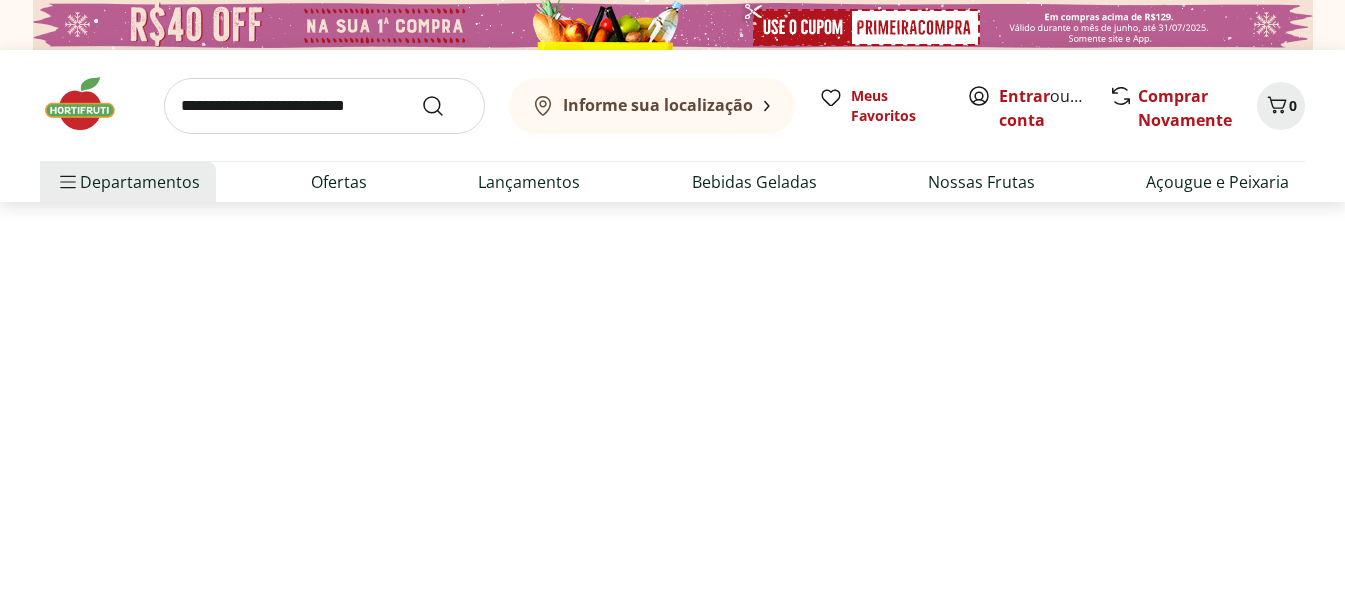 select on "**********" 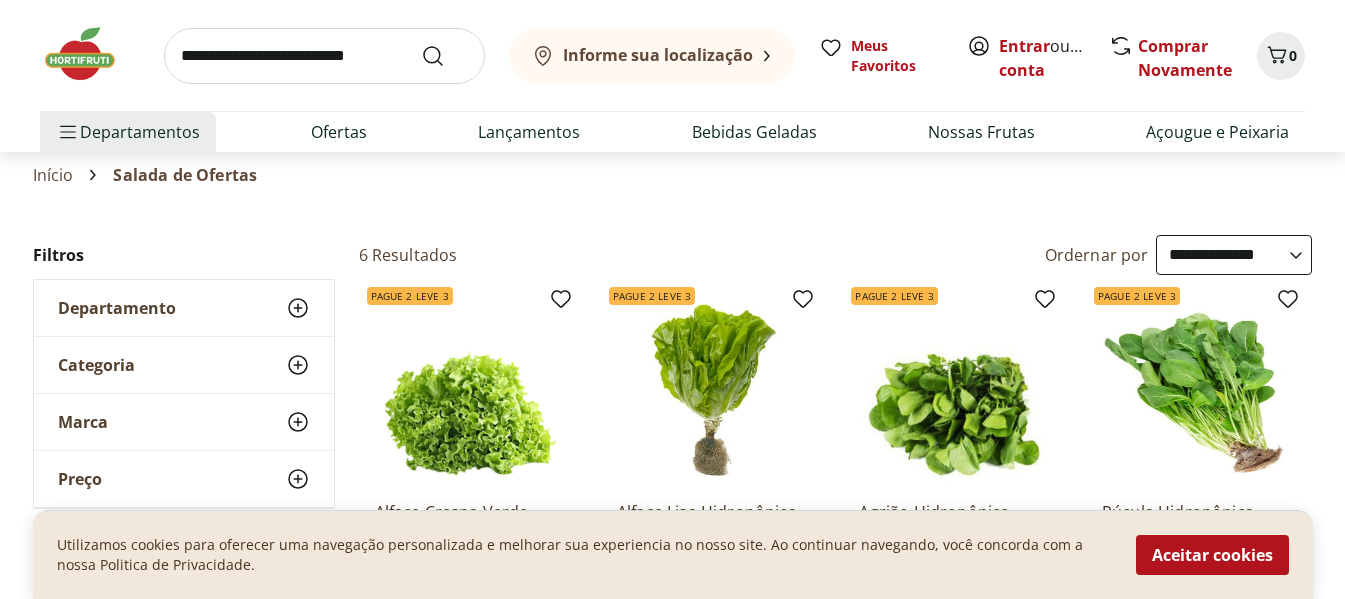 scroll, scrollTop: 0, scrollLeft: 0, axis: both 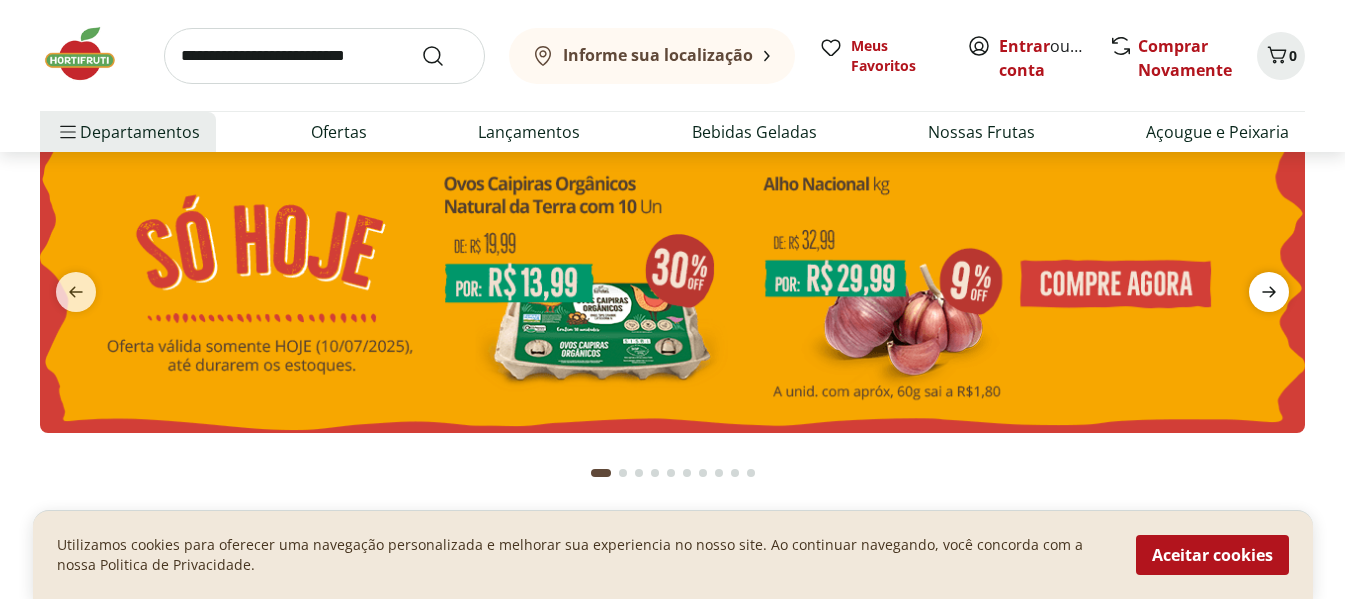 click 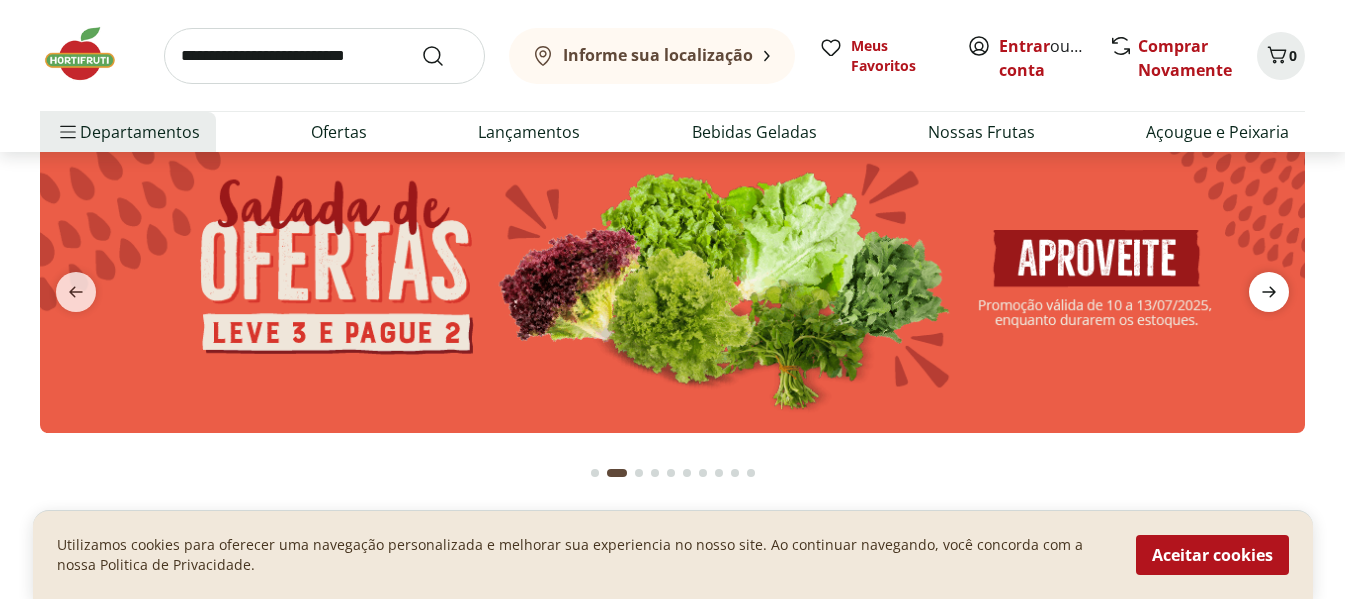 click 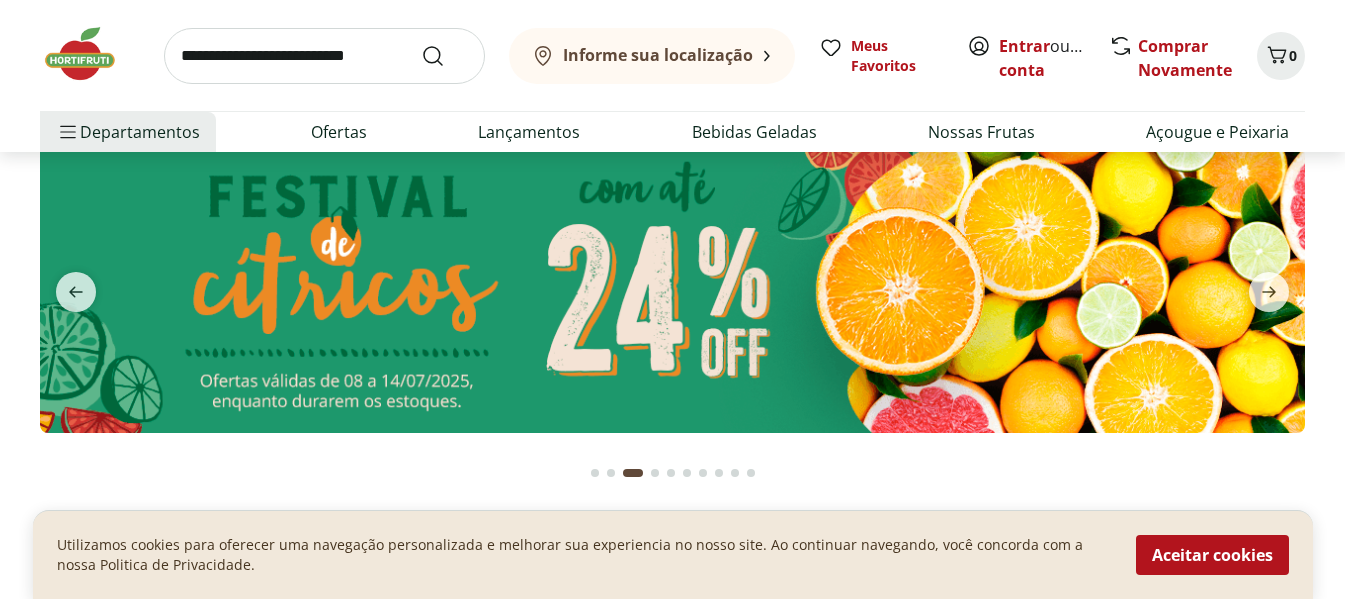 click at bounding box center (672, 279) 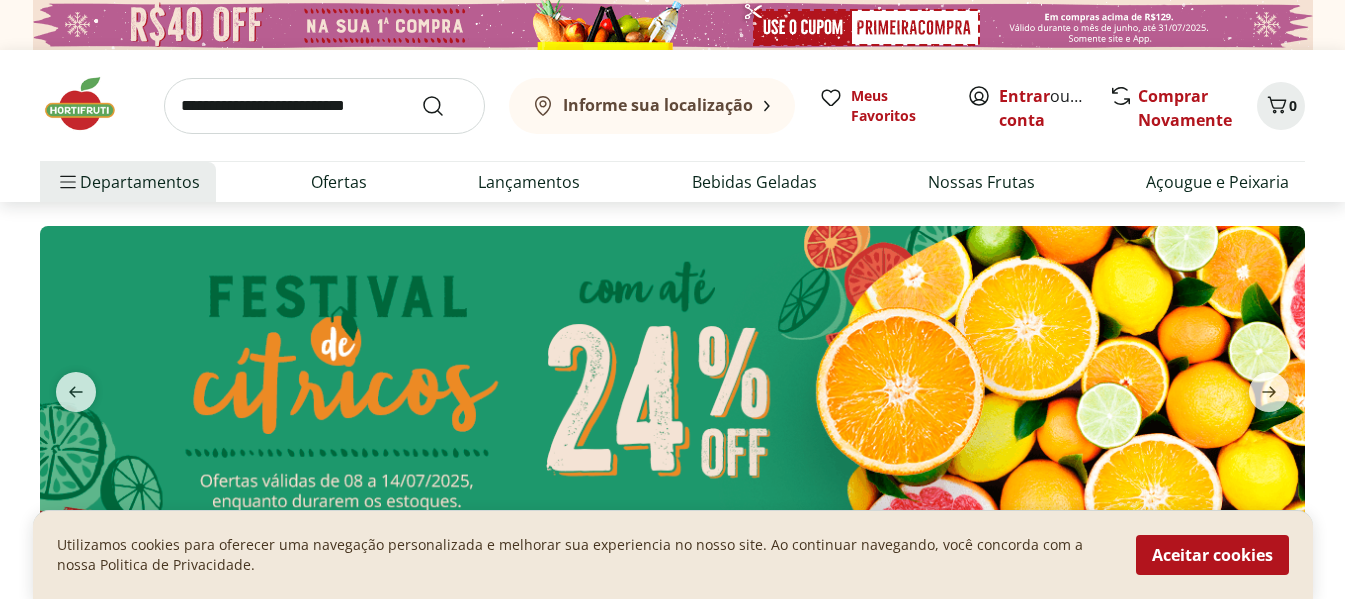 select on "**********" 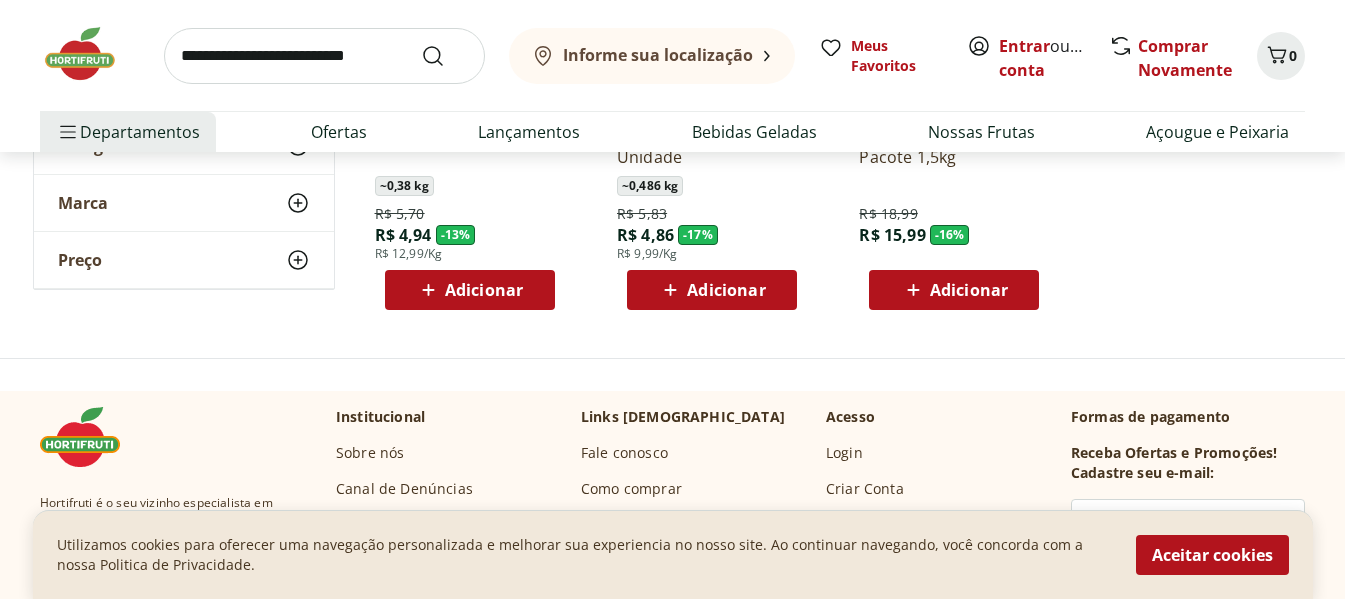 scroll, scrollTop: 600, scrollLeft: 0, axis: vertical 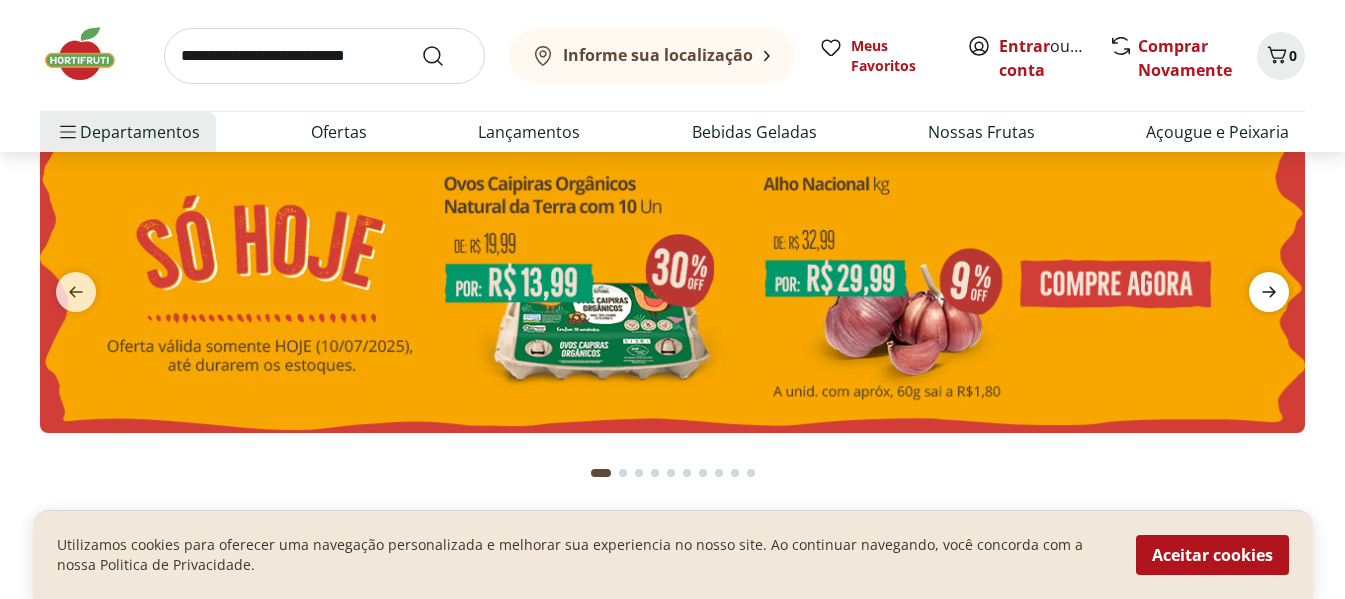 click 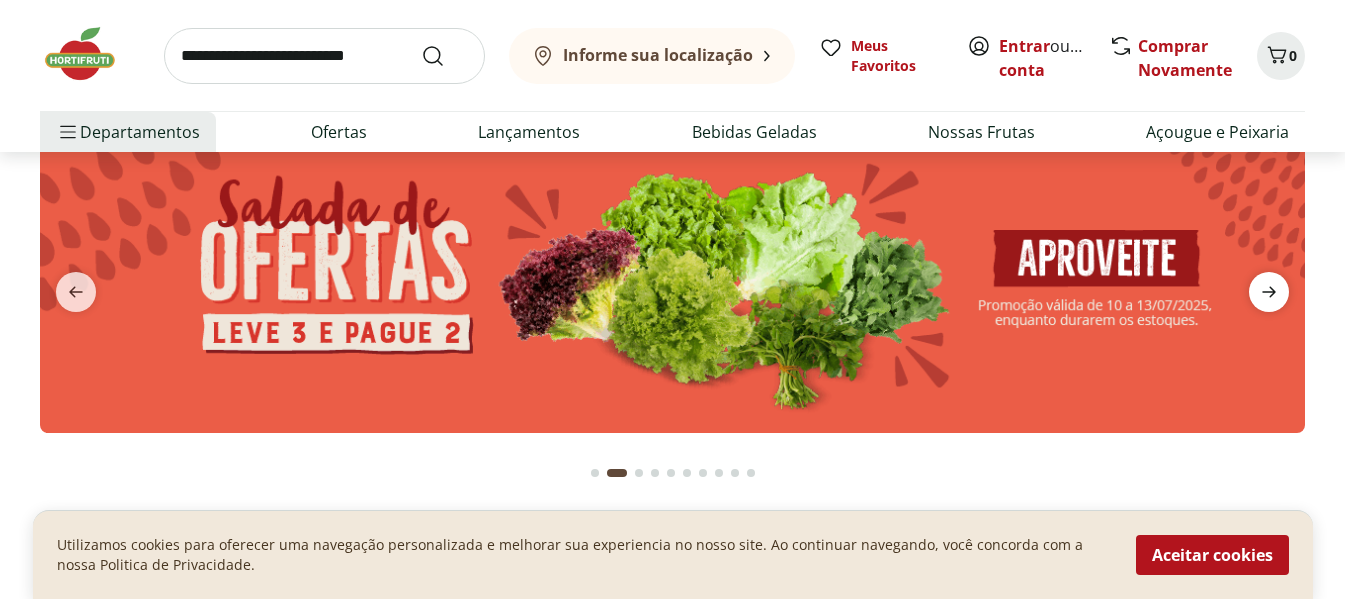 click 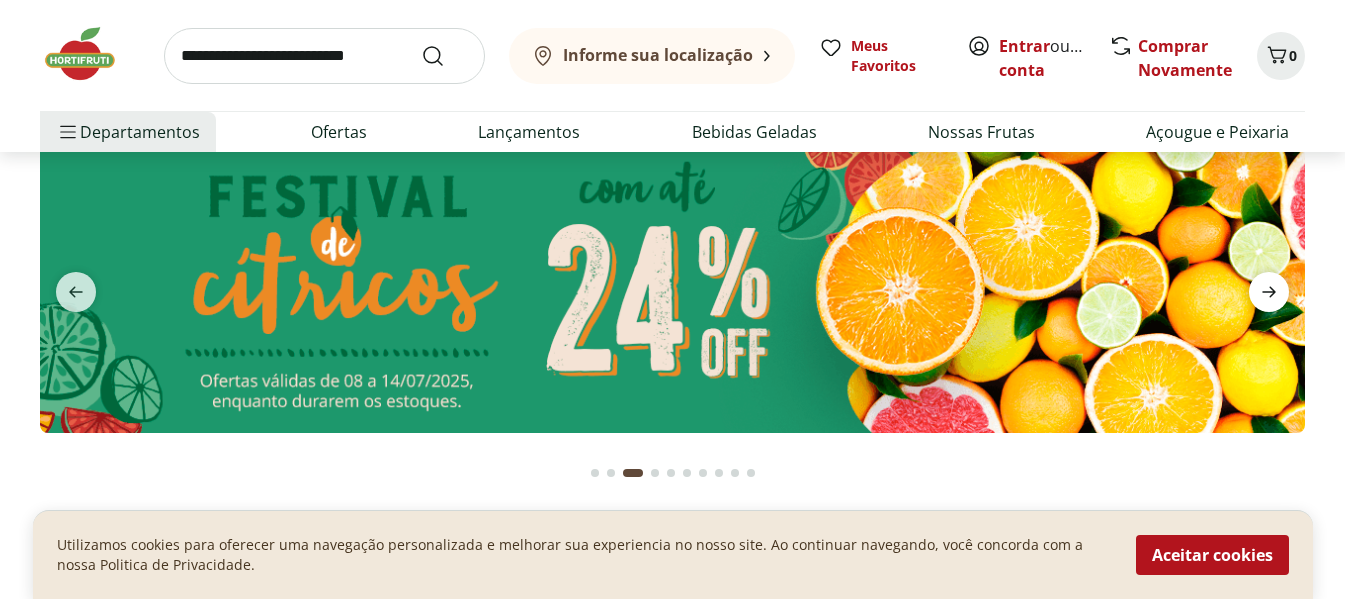 click 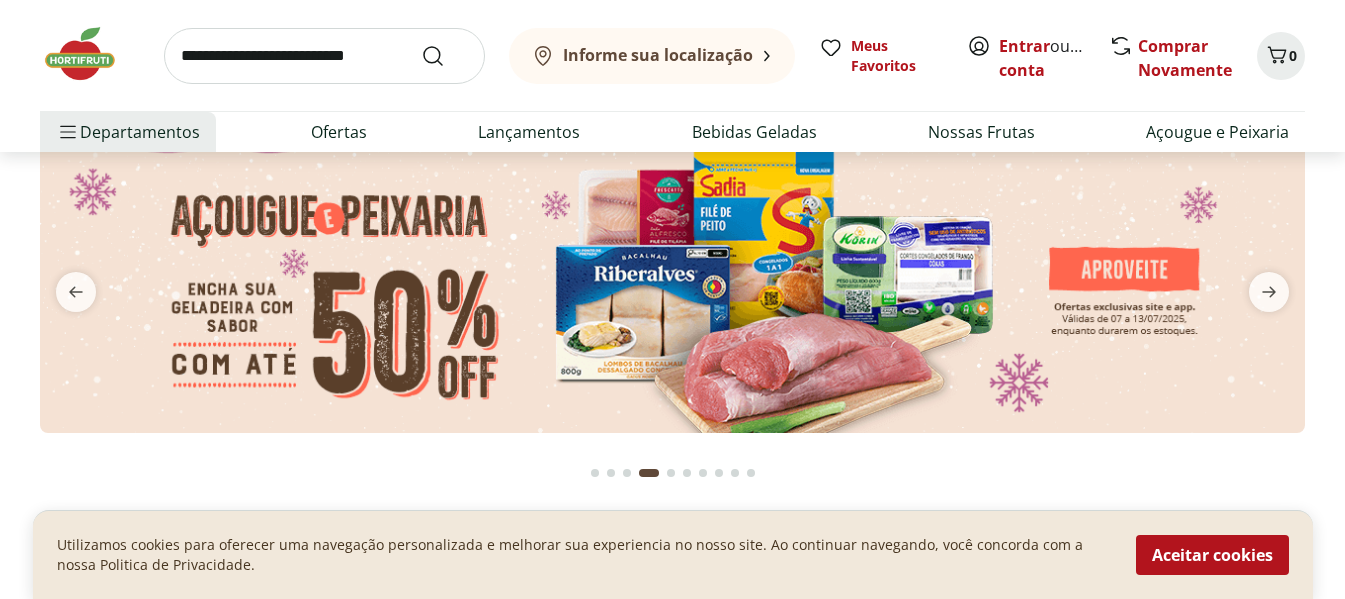 click at bounding box center (672, 279) 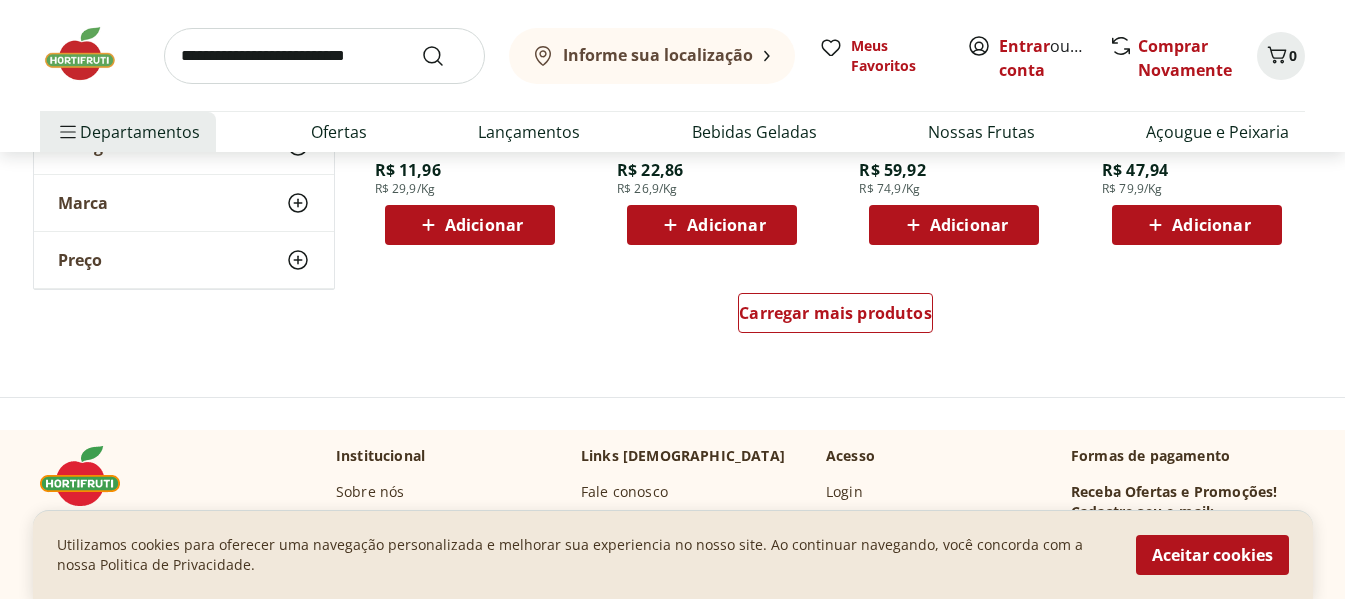 scroll, scrollTop: 1400, scrollLeft: 0, axis: vertical 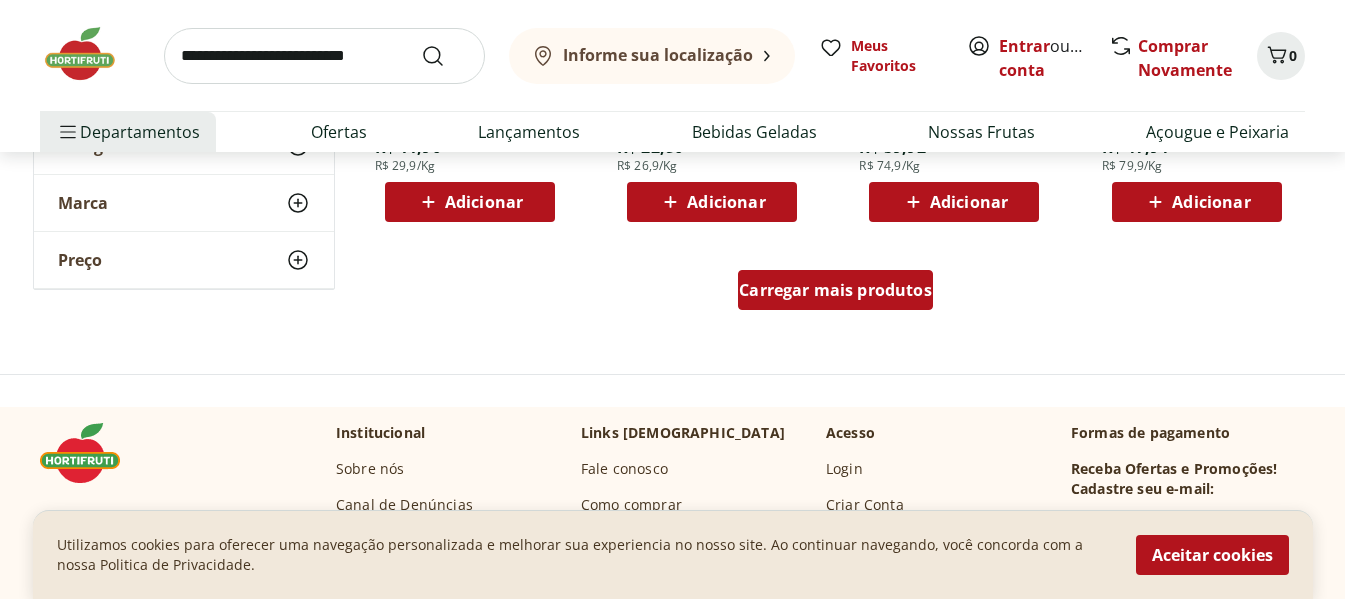 click on "Carregar mais produtos" at bounding box center (835, 290) 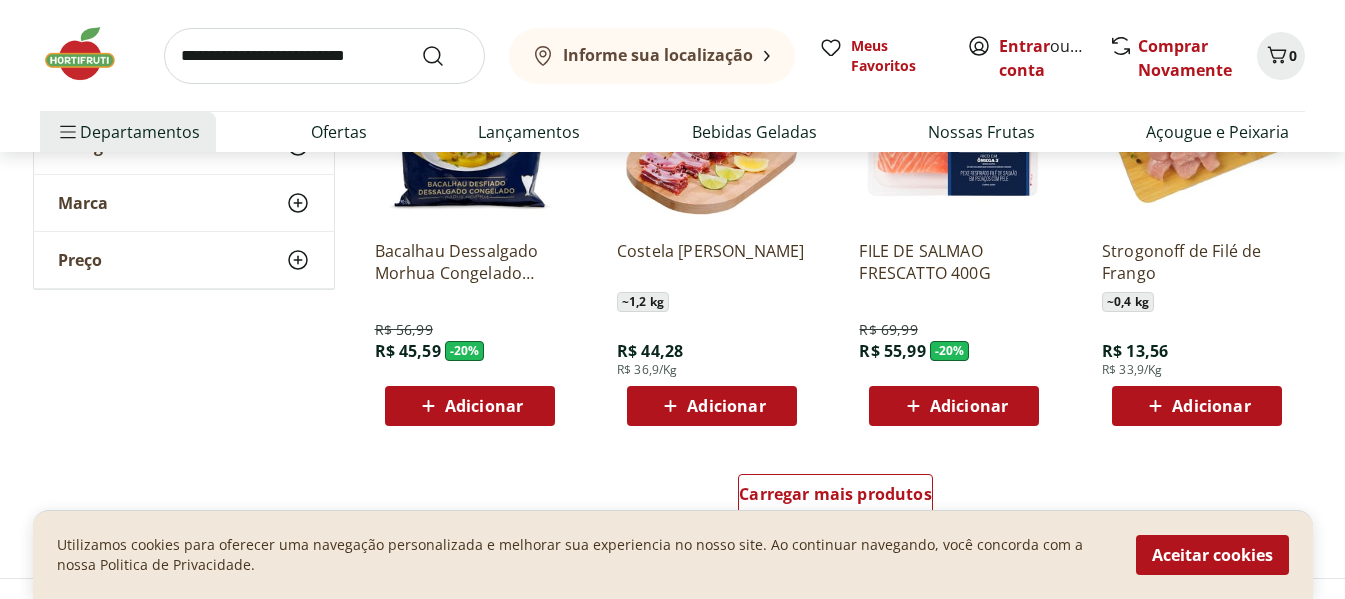 scroll, scrollTop: 2600, scrollLeft: 0, axis: vertical 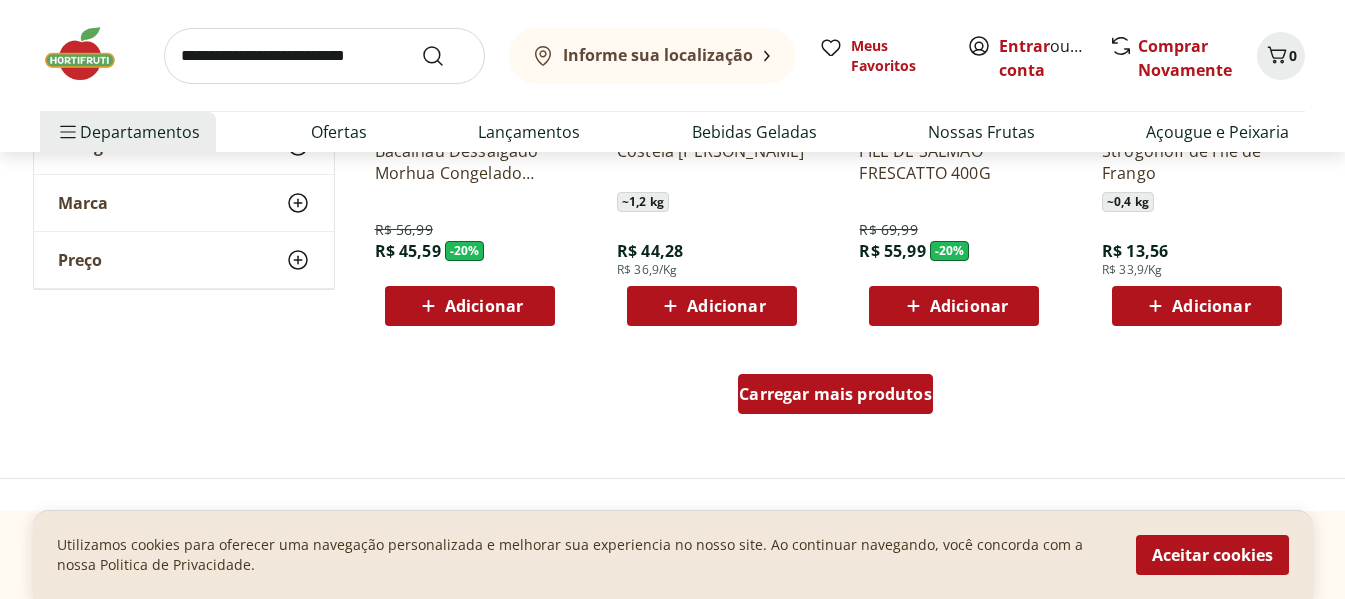 click on "Carregar mais produtos" at bounding box center [835, 394] 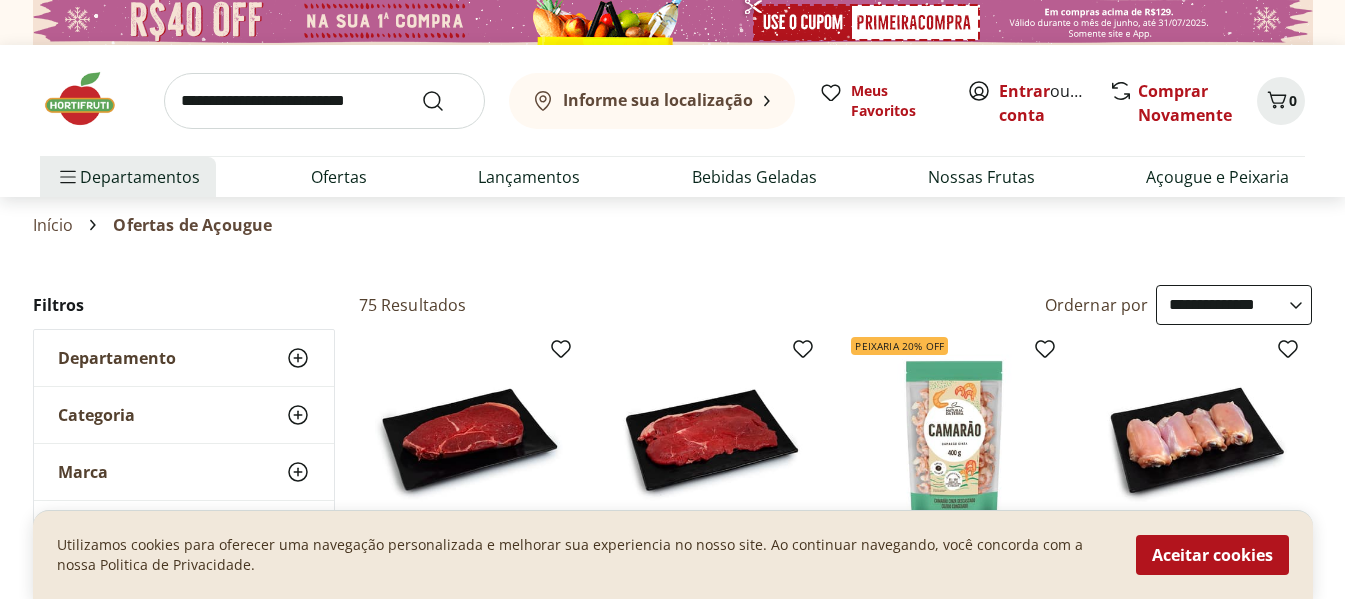 scroll, scrollTop: 0, scrollLeft: 0, axis: both 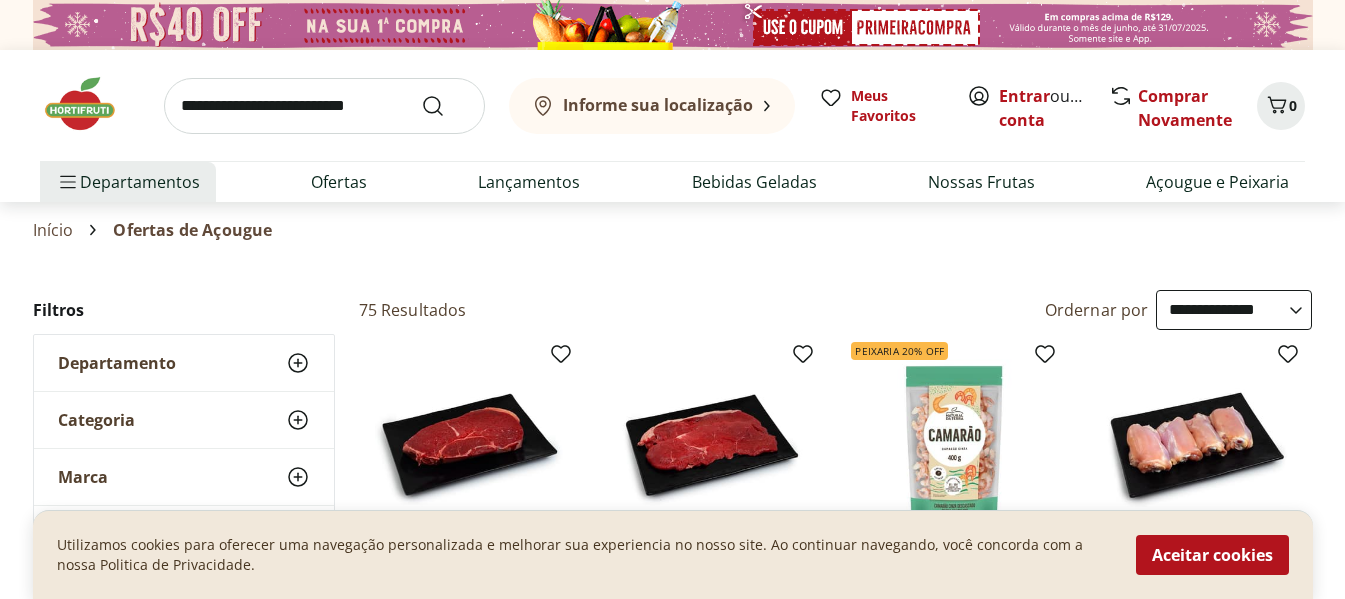 click on "**********" at bounding box center [1234, 310] 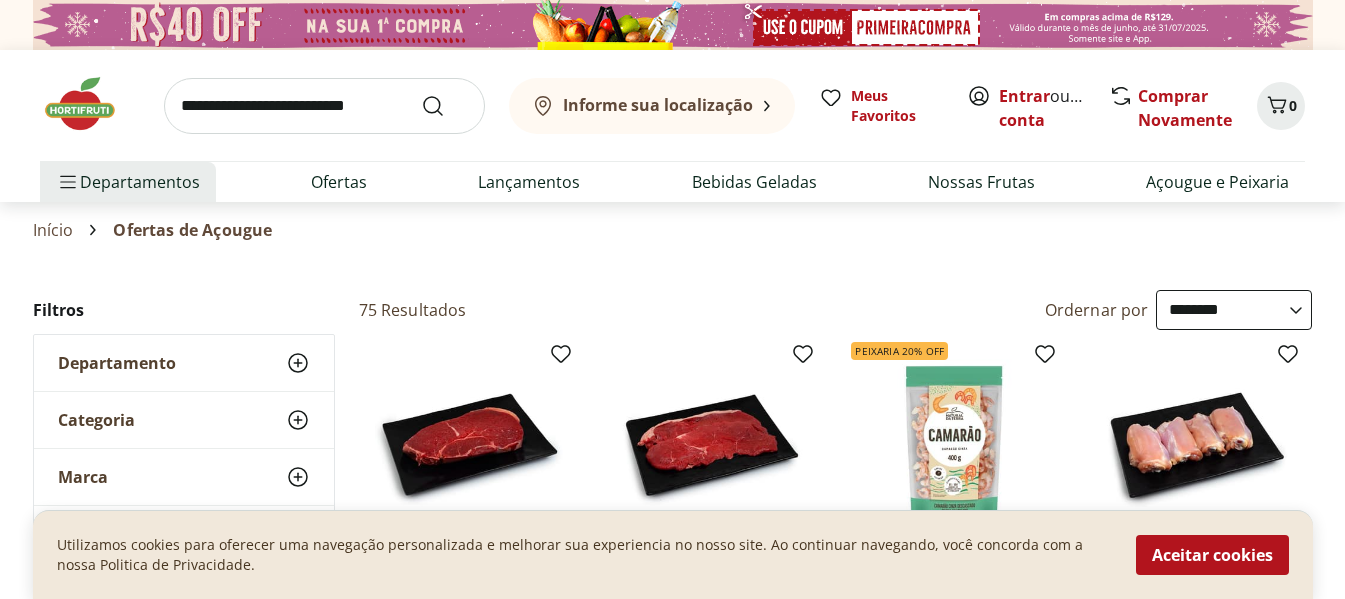 click on "**********" at bounding box center [1234, 310] 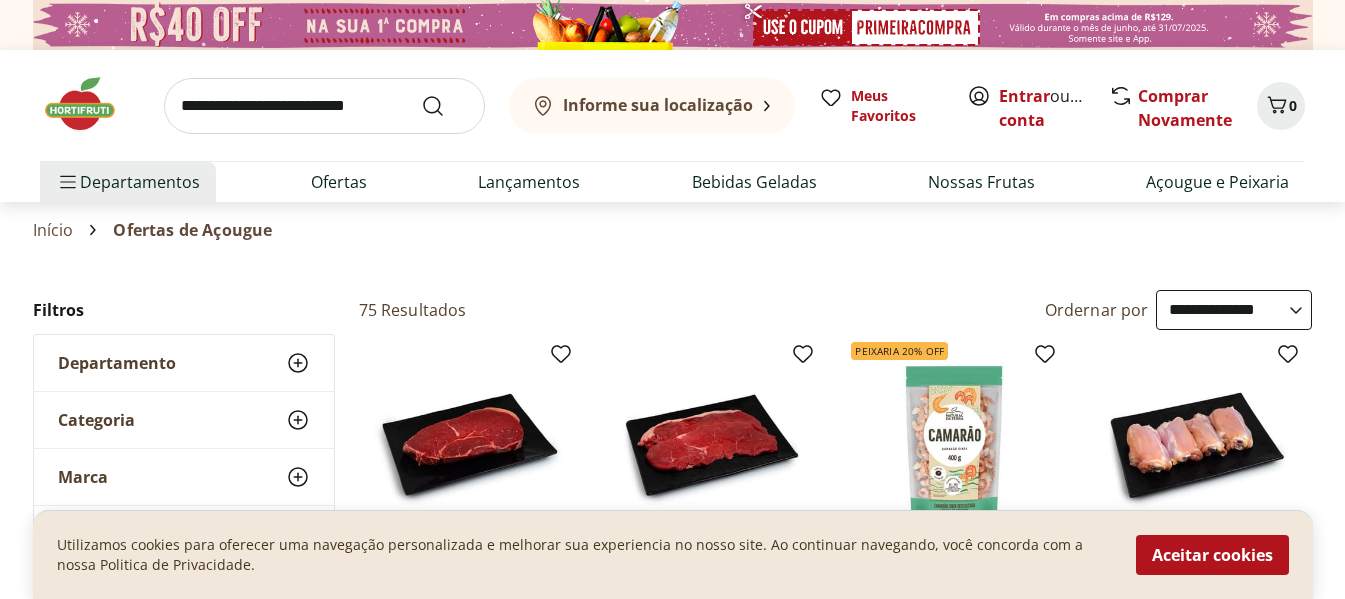 select on "**********" 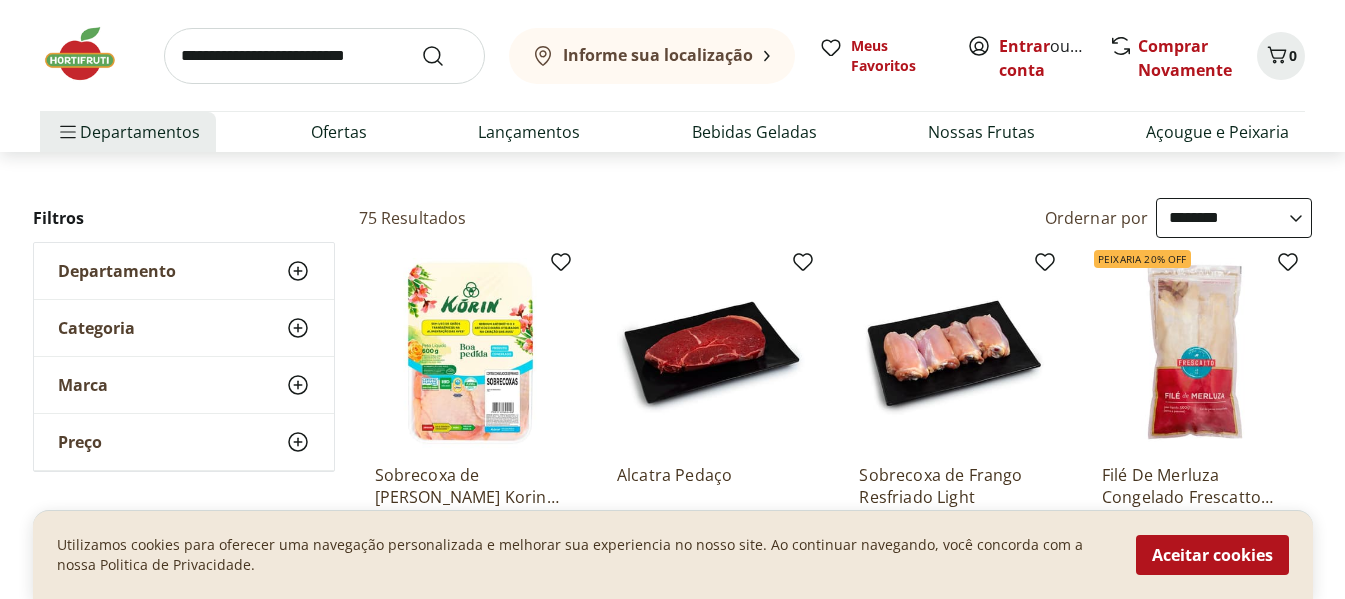 scroll, scrollTop: 0, scrollLeft: 0, axis: both 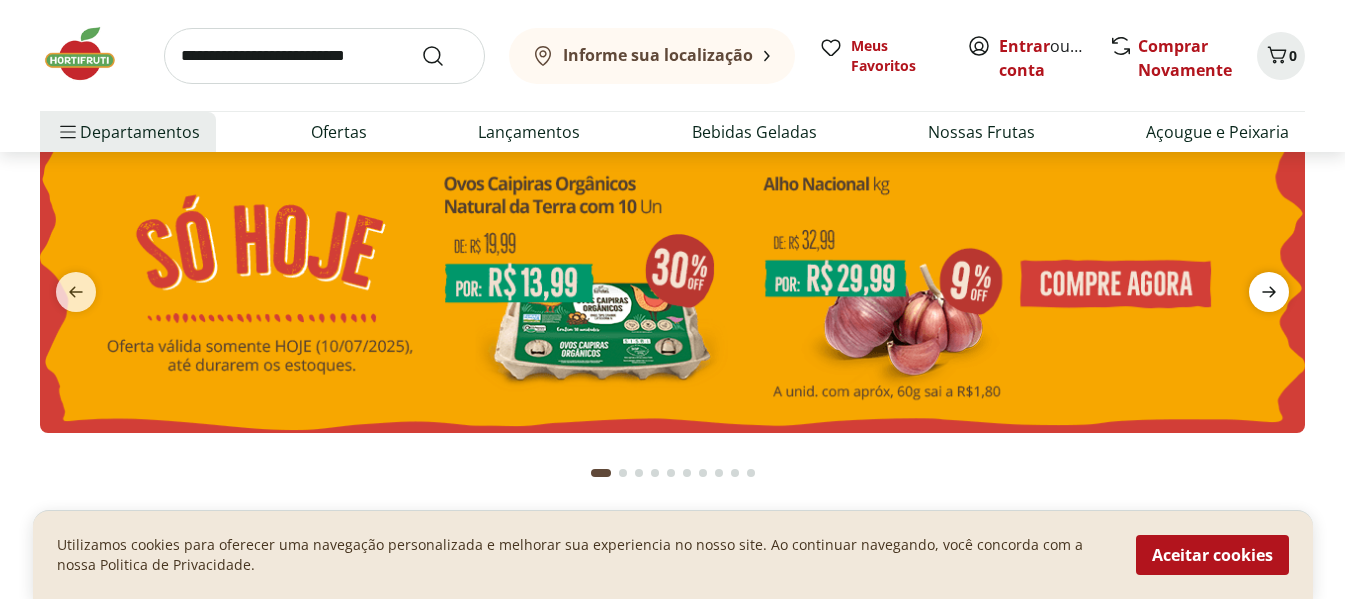 click 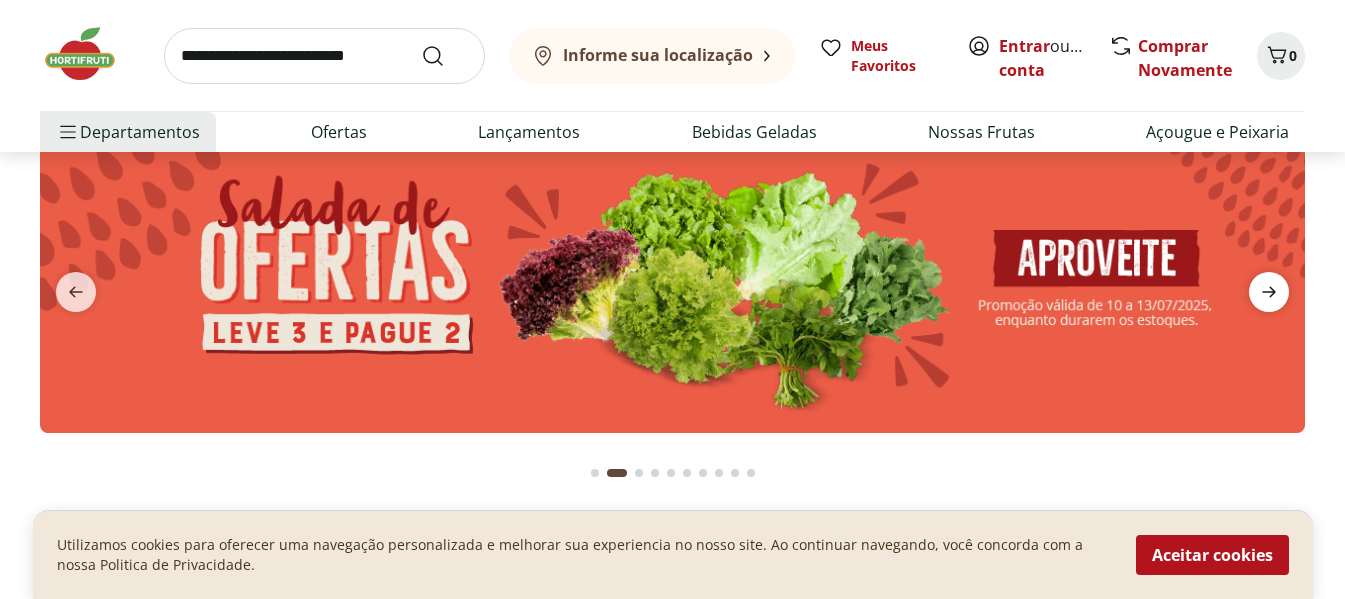 click 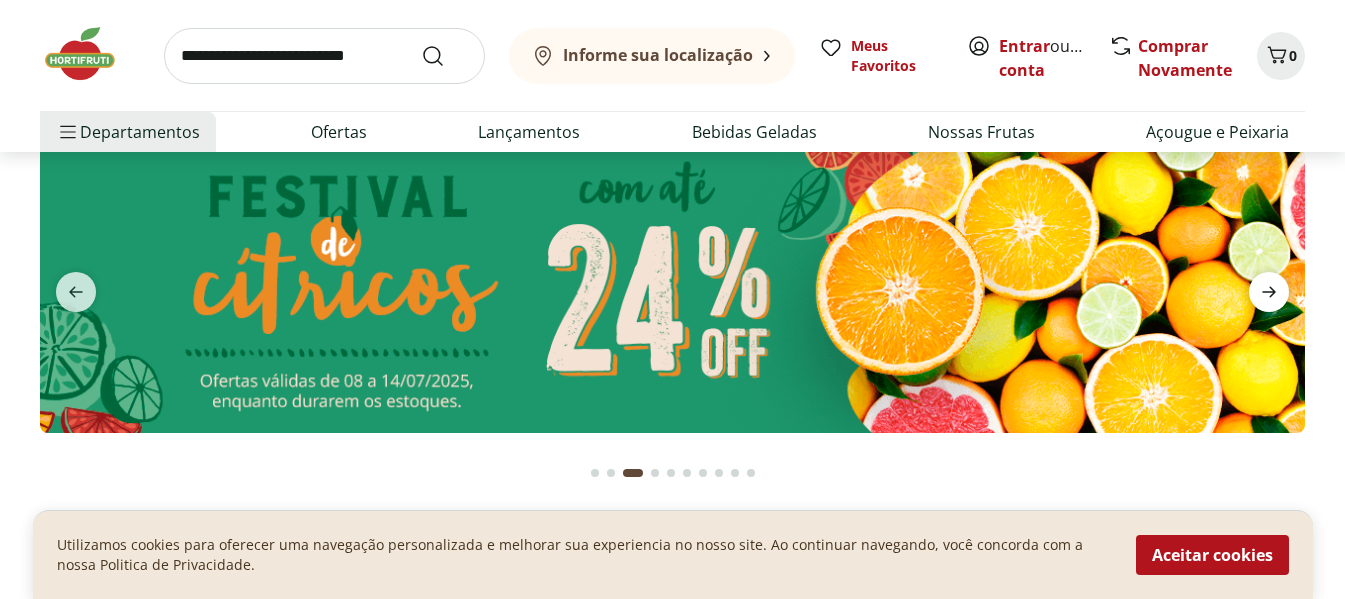 click 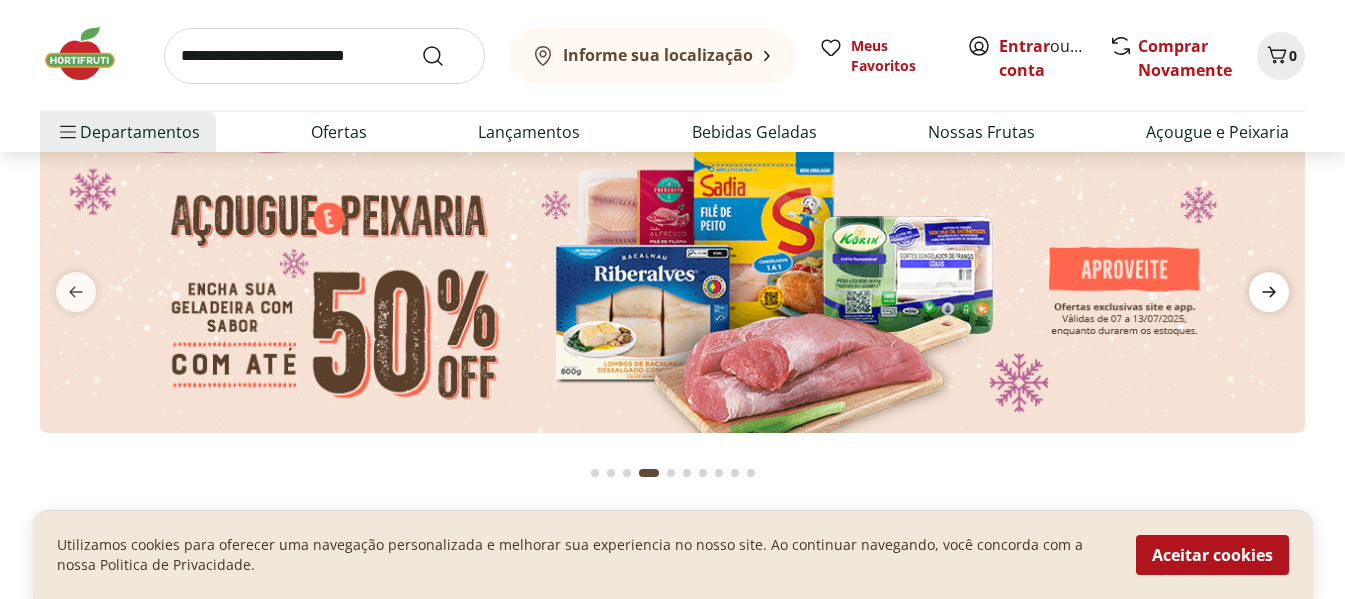 click 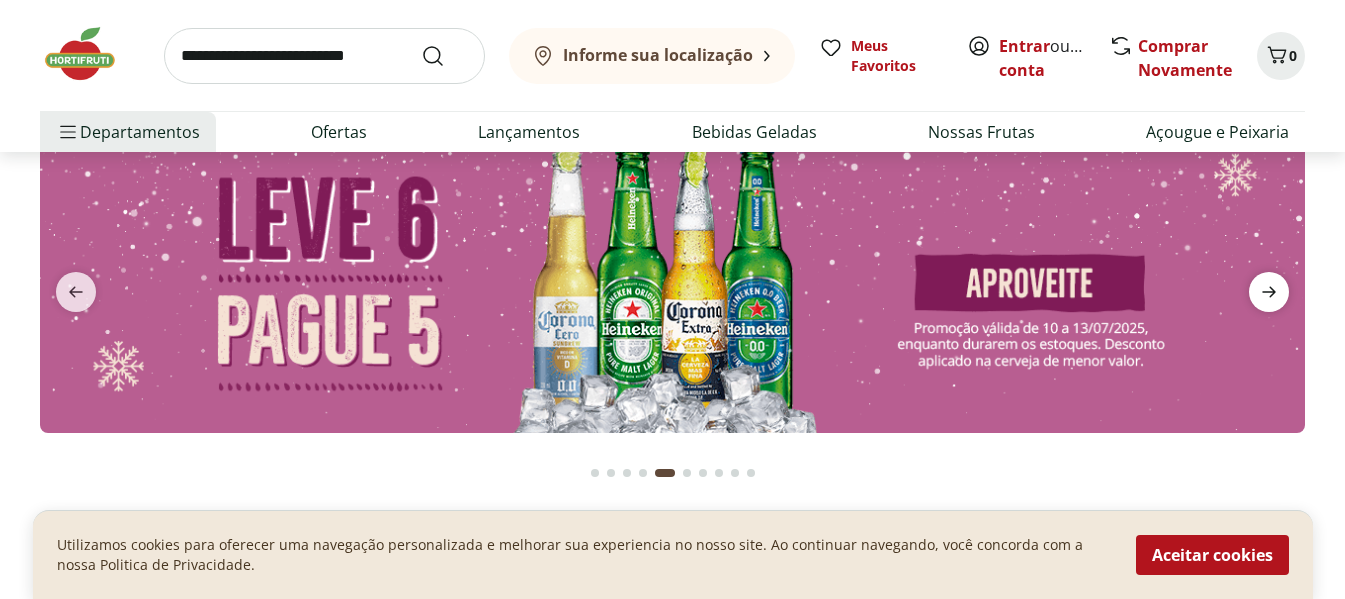 click 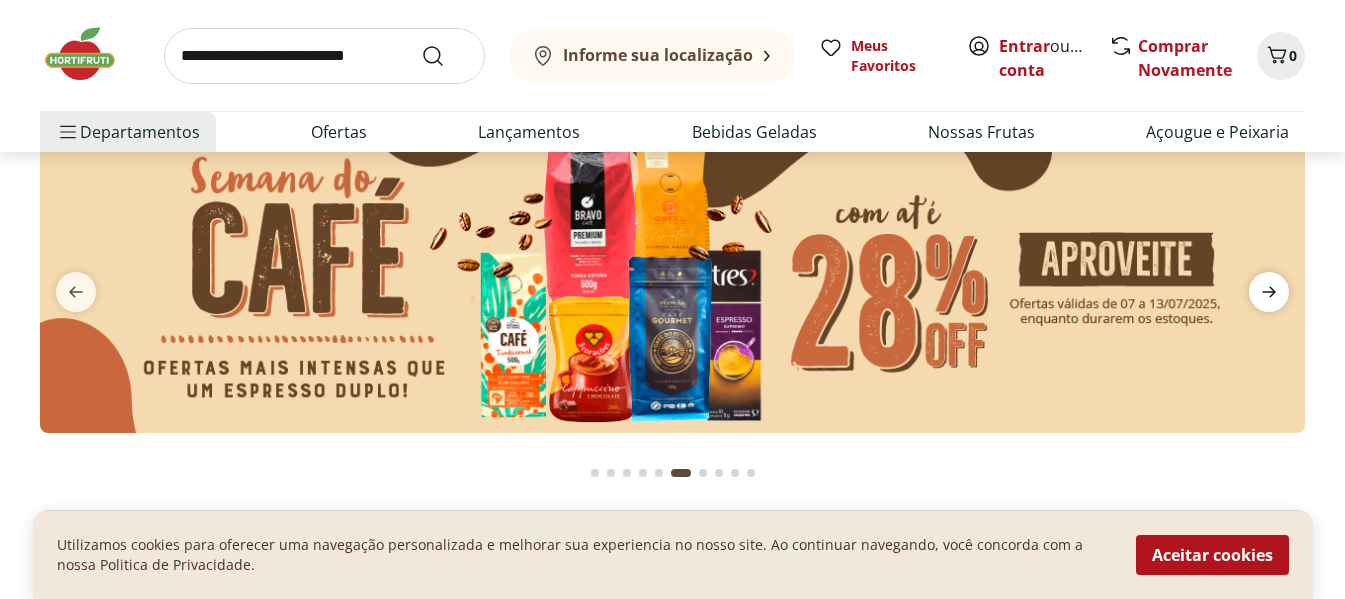click 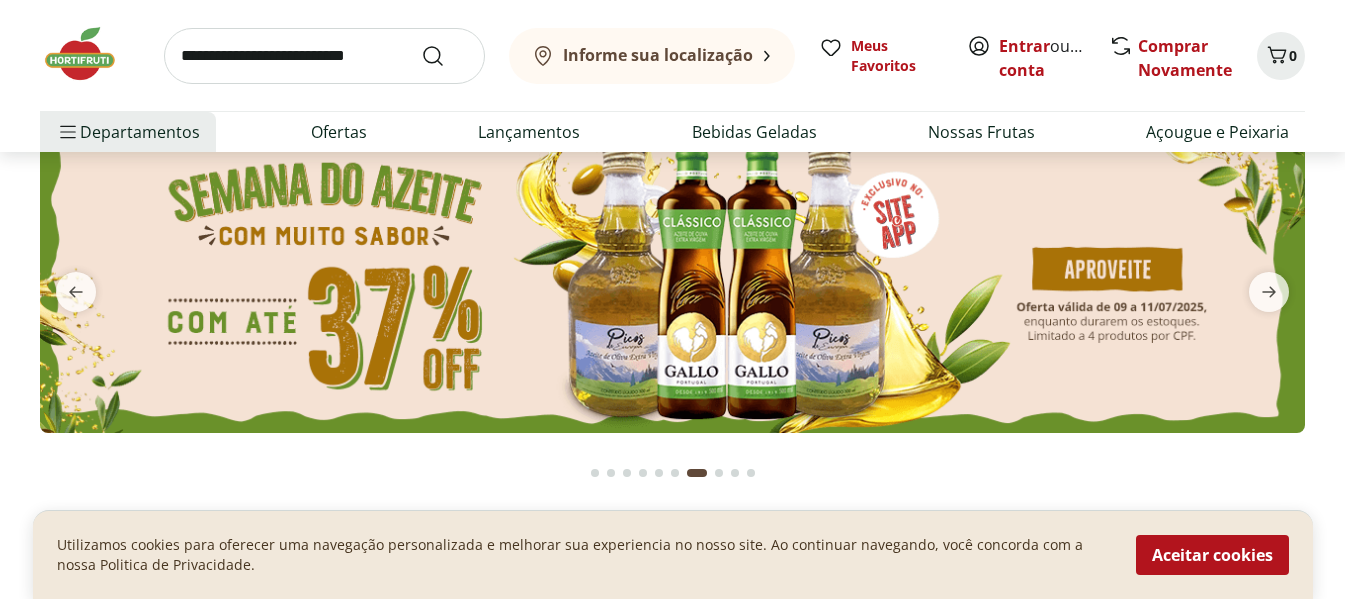 click at bounding box center [672, 279] 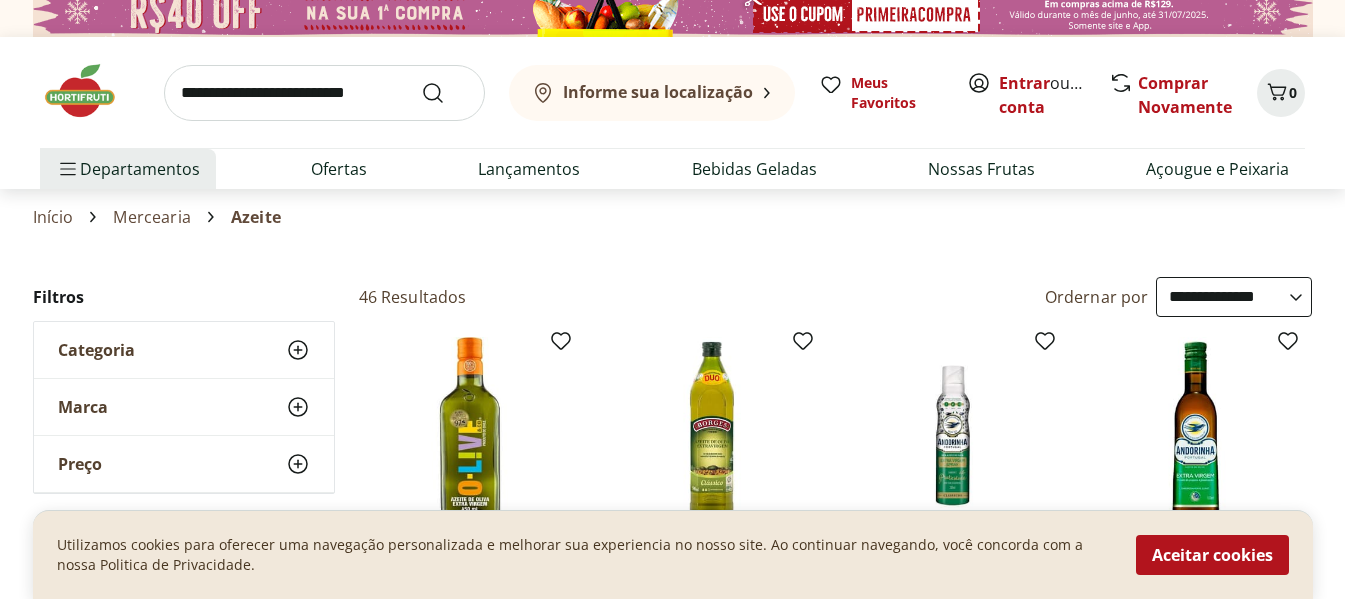 scroll, scrollTop: 0, scrollLeft: 0, axis: both 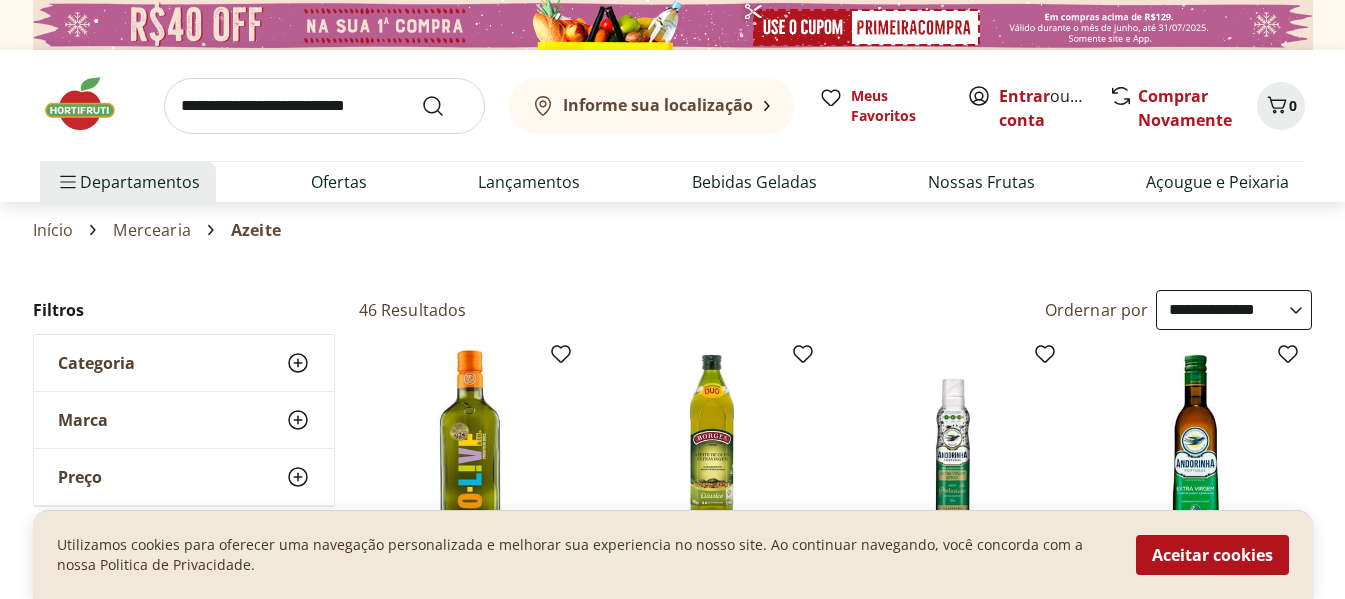 click on "**********" at bounding box center [1234, 310] 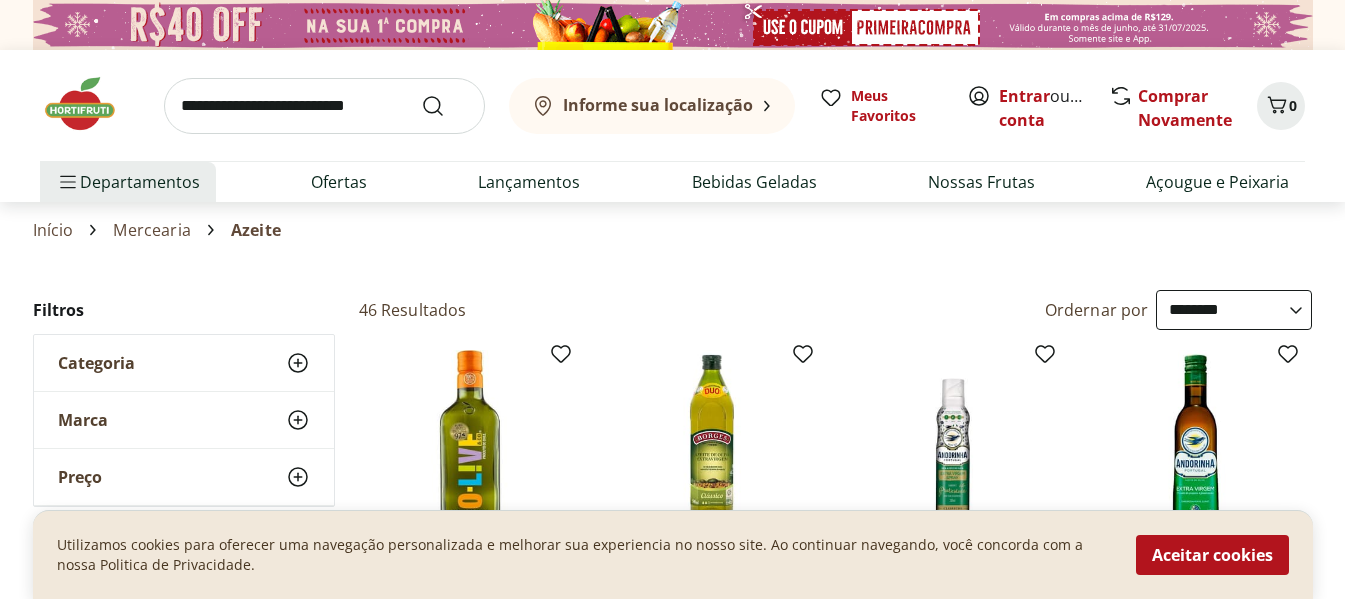 click on "**********" at bounding box center (1234, 310) 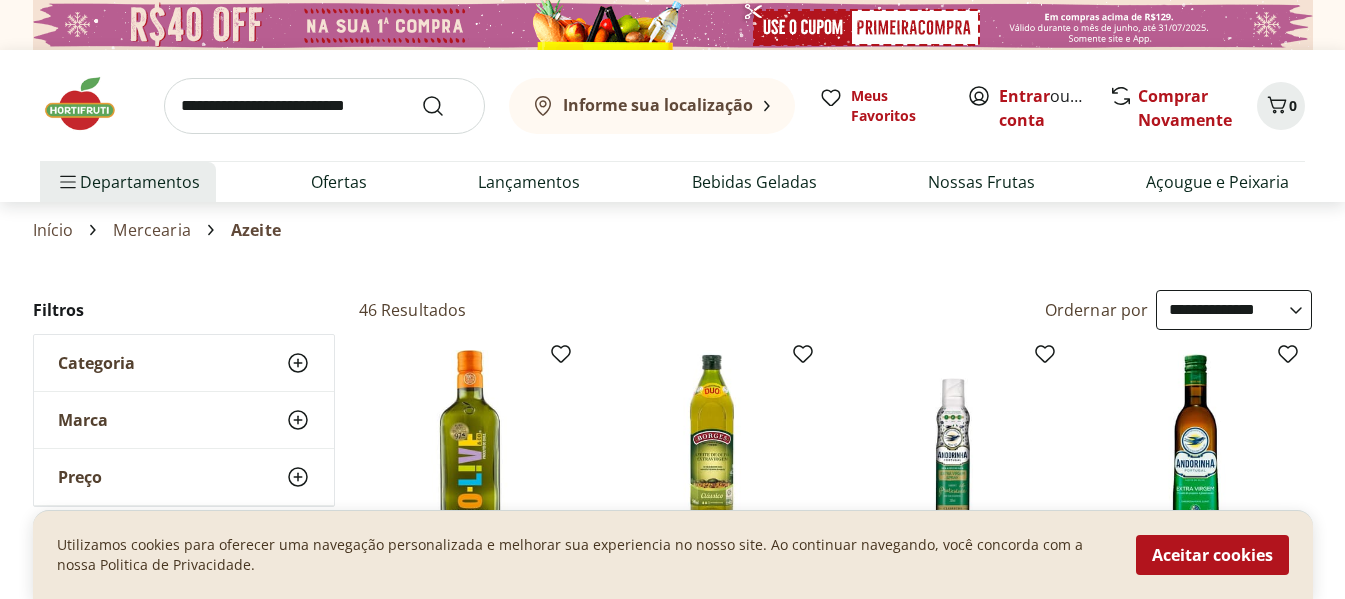 select on "**********" 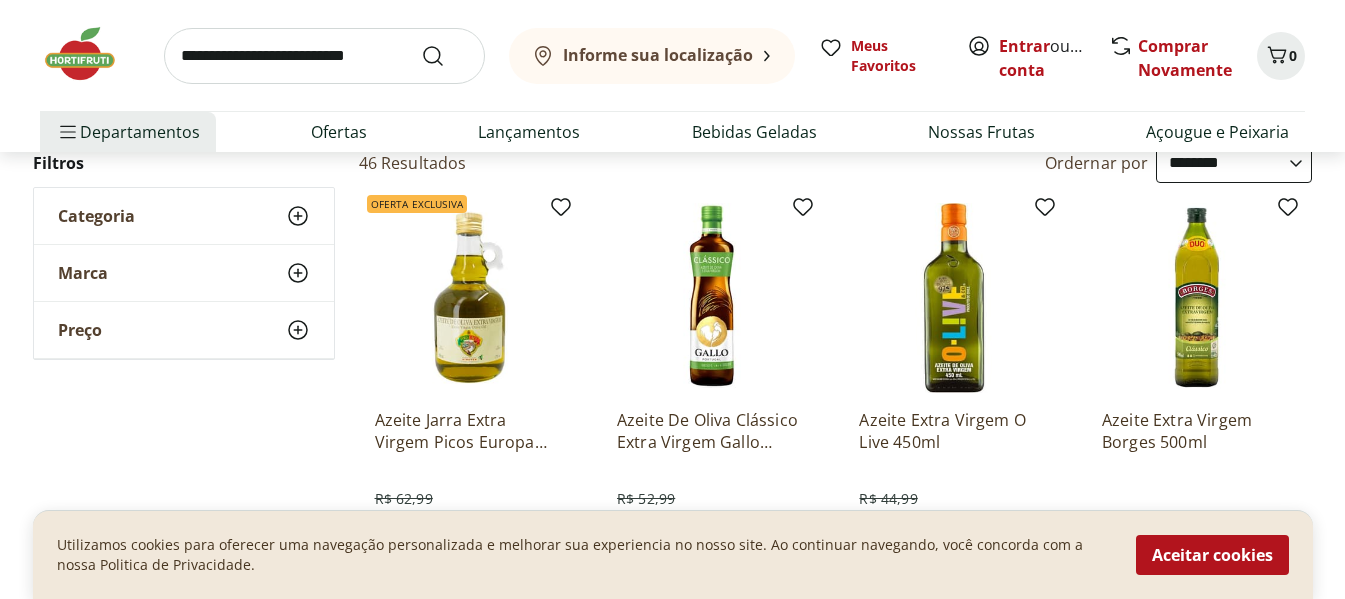 scroll, scrollTop: 0, scrollLeft: 0, axis: both 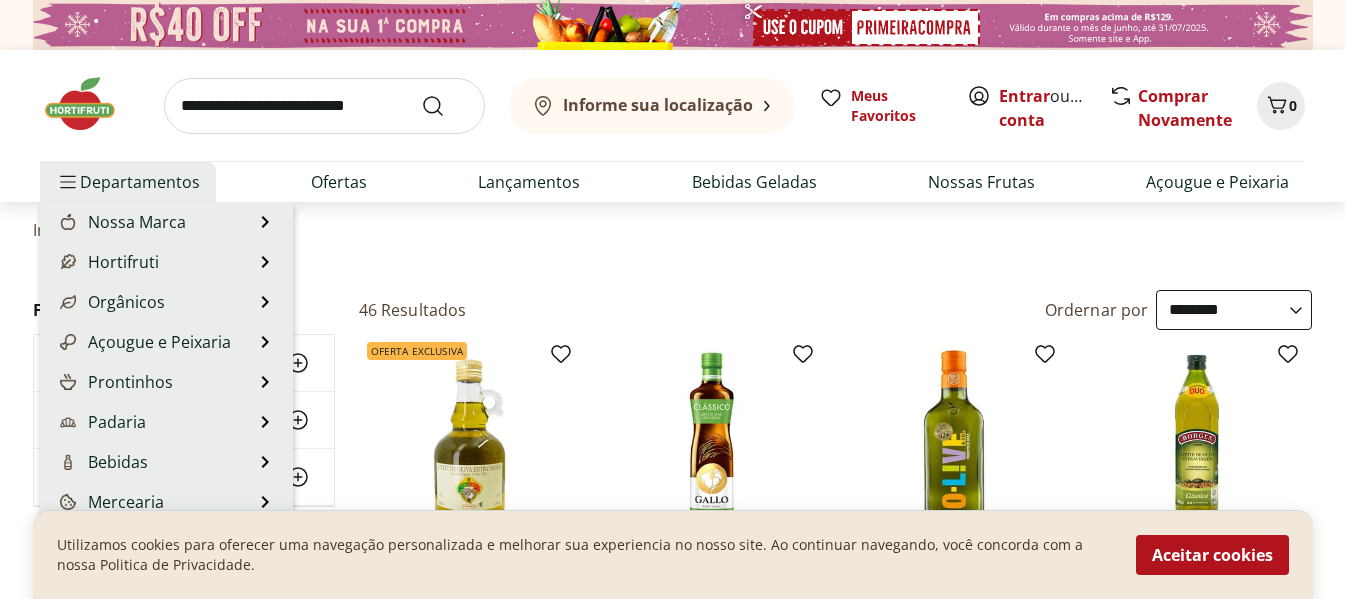 click on "Departamentos" at bounding box center [128, 182] 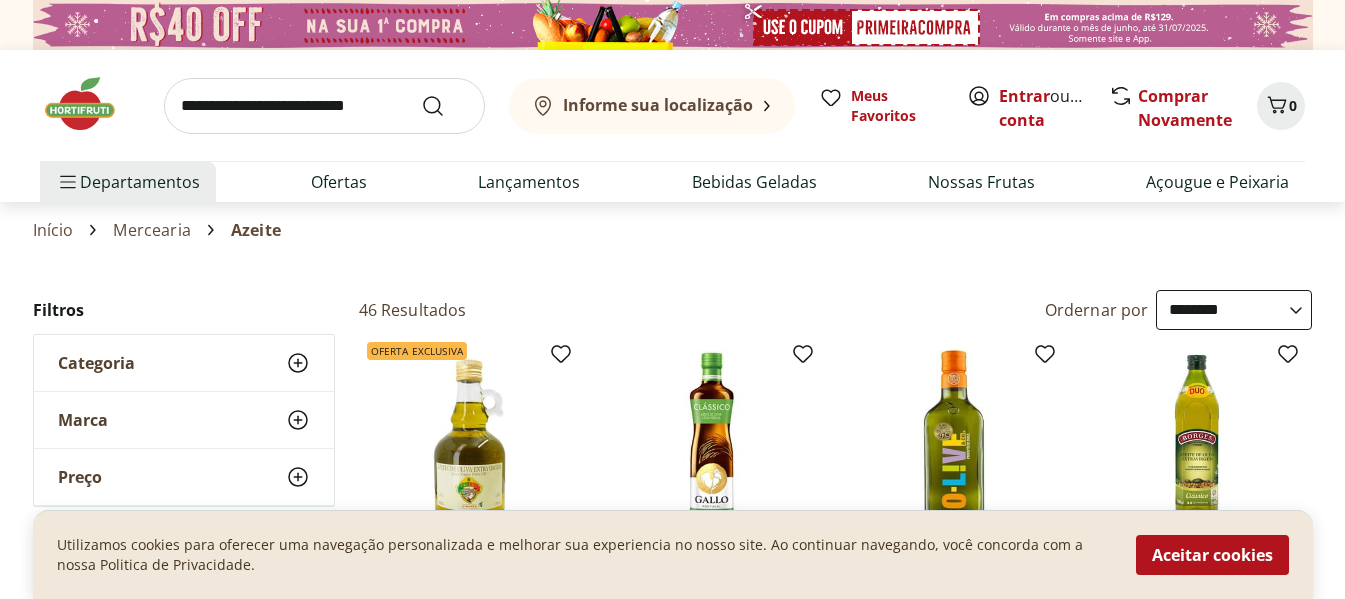 click at bounding box center [90, 104] 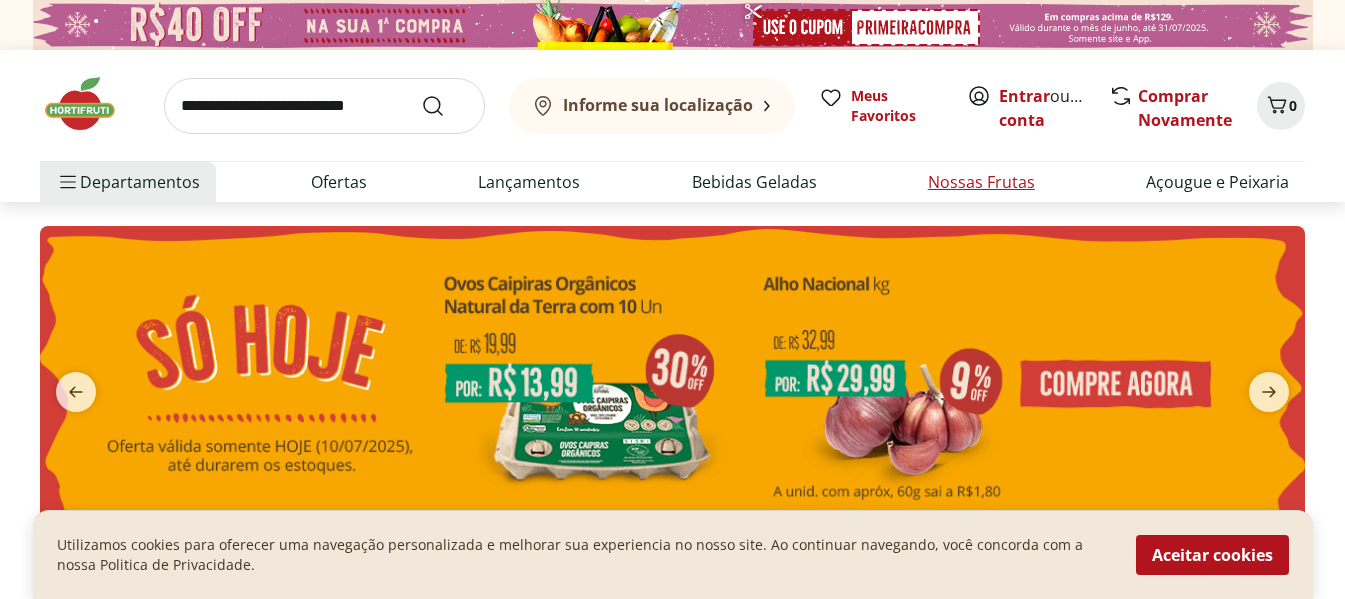 click on "Nossas Frutas" at bounding box center [981, 182] 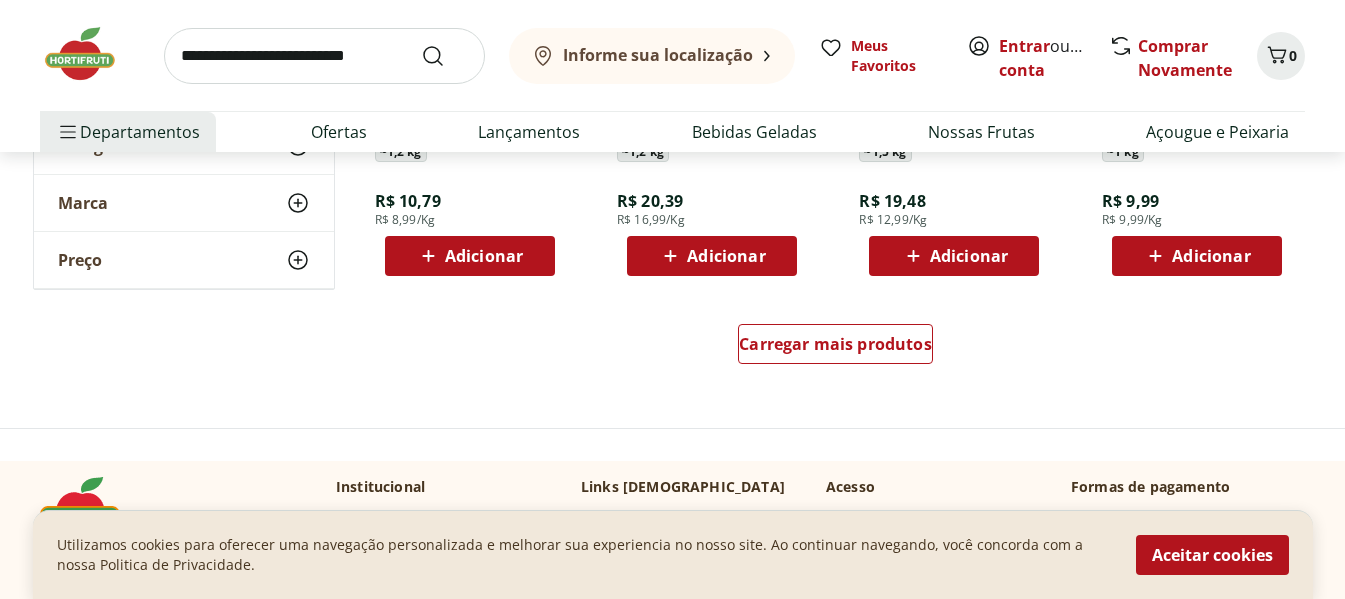 scroll, scrollTop: 1400, scrollLeft: 0, axis: vertical 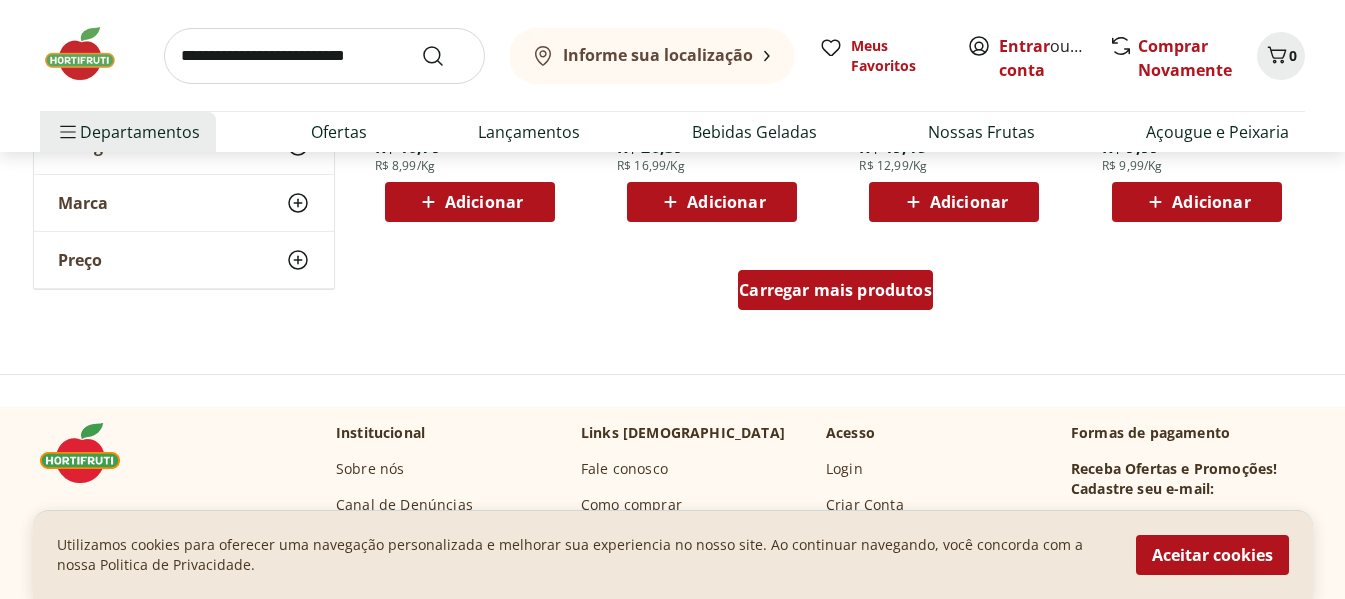 click on "Carregar mais produtos" at bounding box center [835, 290] 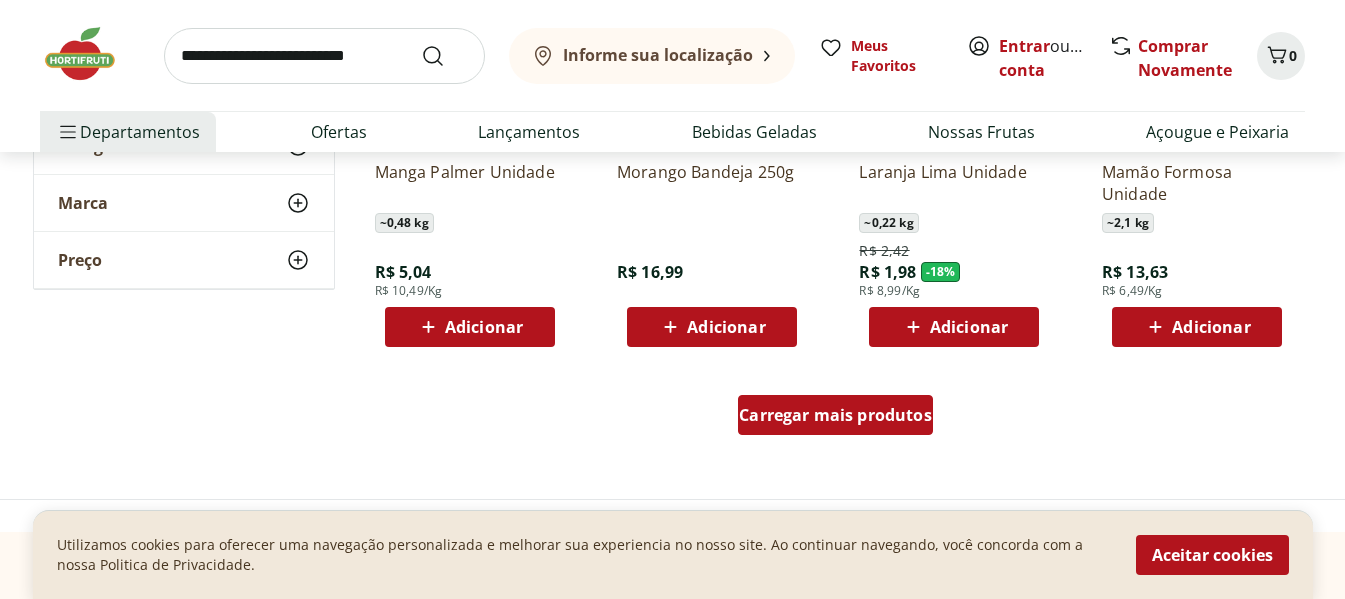 scroll, scrollTop: 2600, scrollLeft: 0, axis: vertical 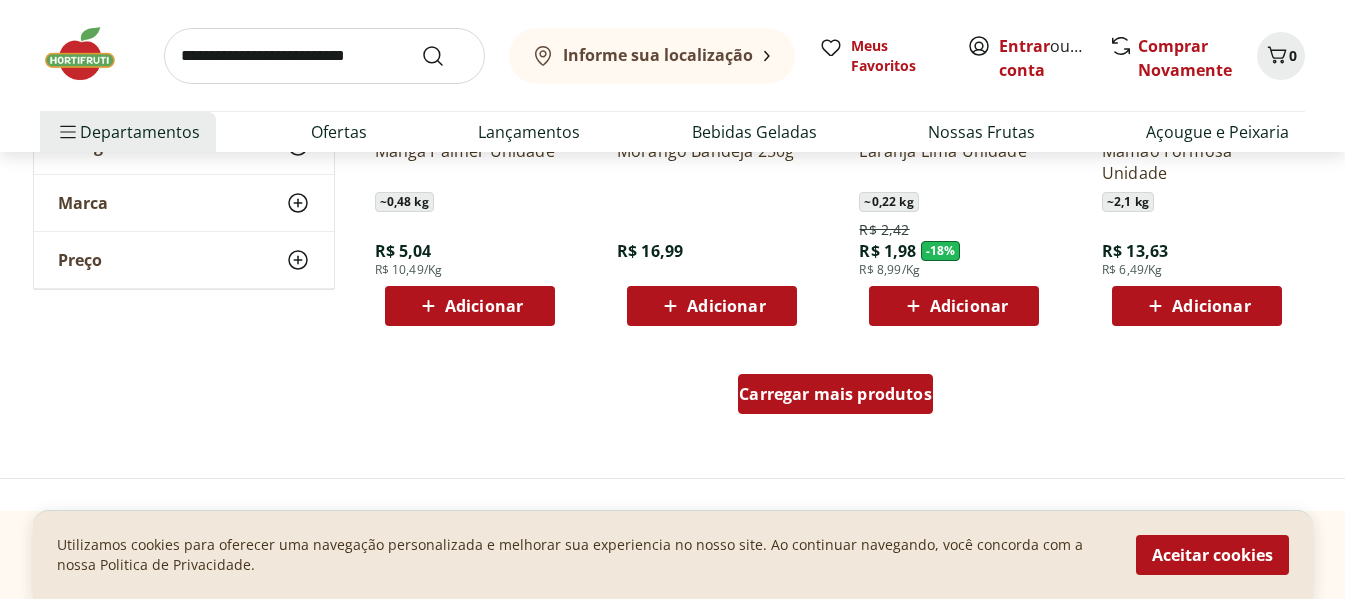 click on "Carregar mais produtos" at bounding box center [835, 394] 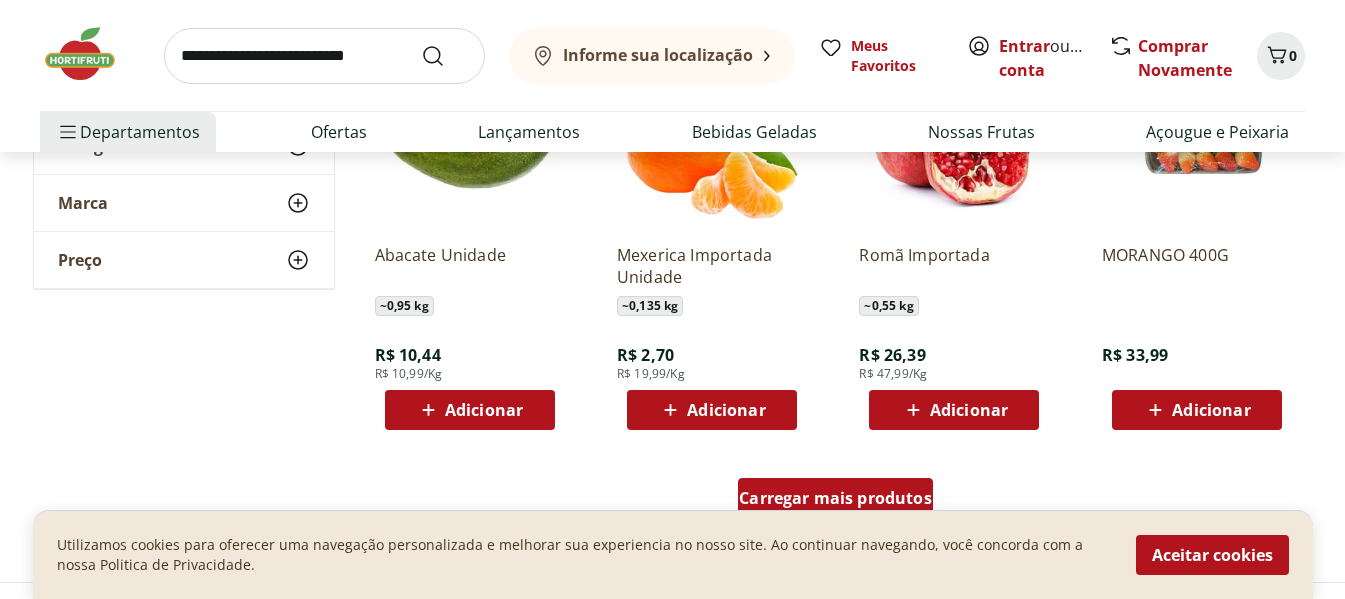 scroll, scrollTop: 3900, scrollLeft: 0, axis: vertical 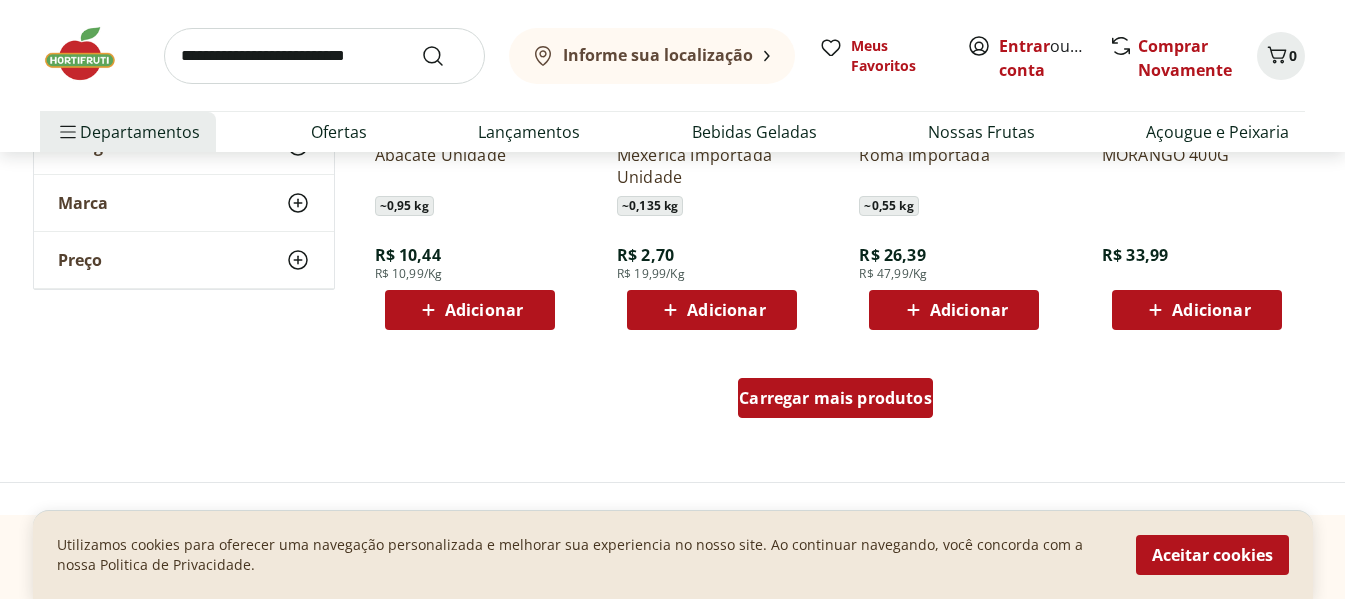 click on "Carregar mais produtos" at bounding box center (835, 398) 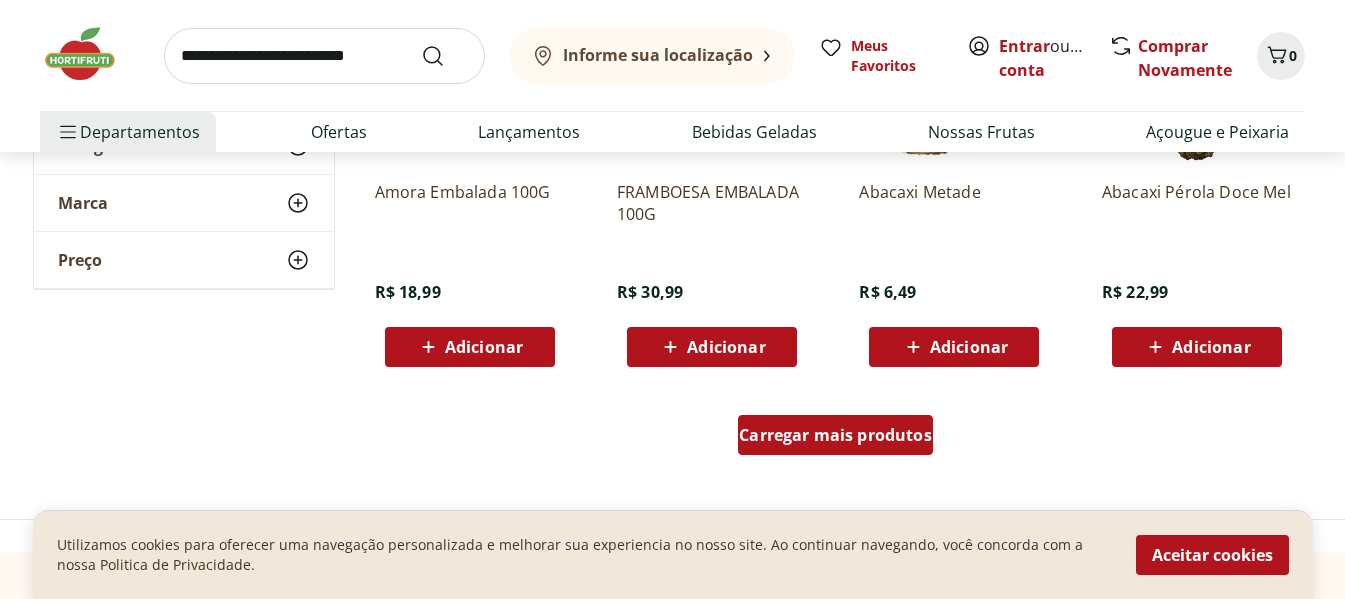 scroll, scrollTop: 5200, scrollLeft: 0, axis: vertical 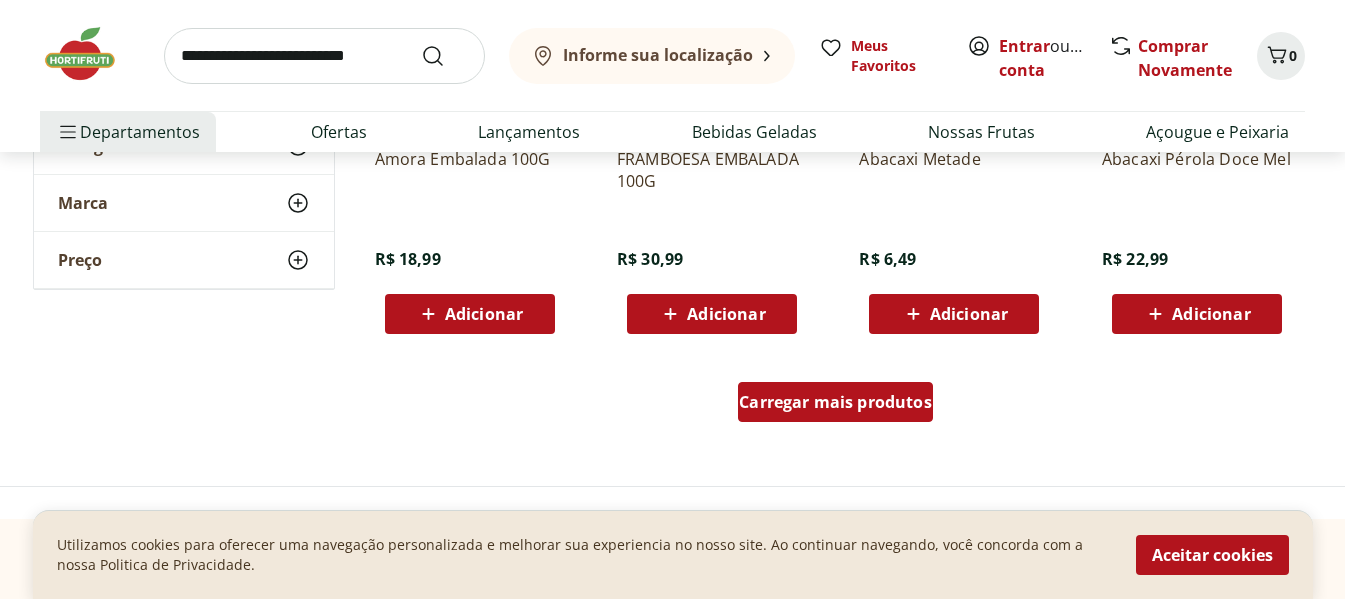 click on "Carregar mais produtos" at bounding box center [835, 402] 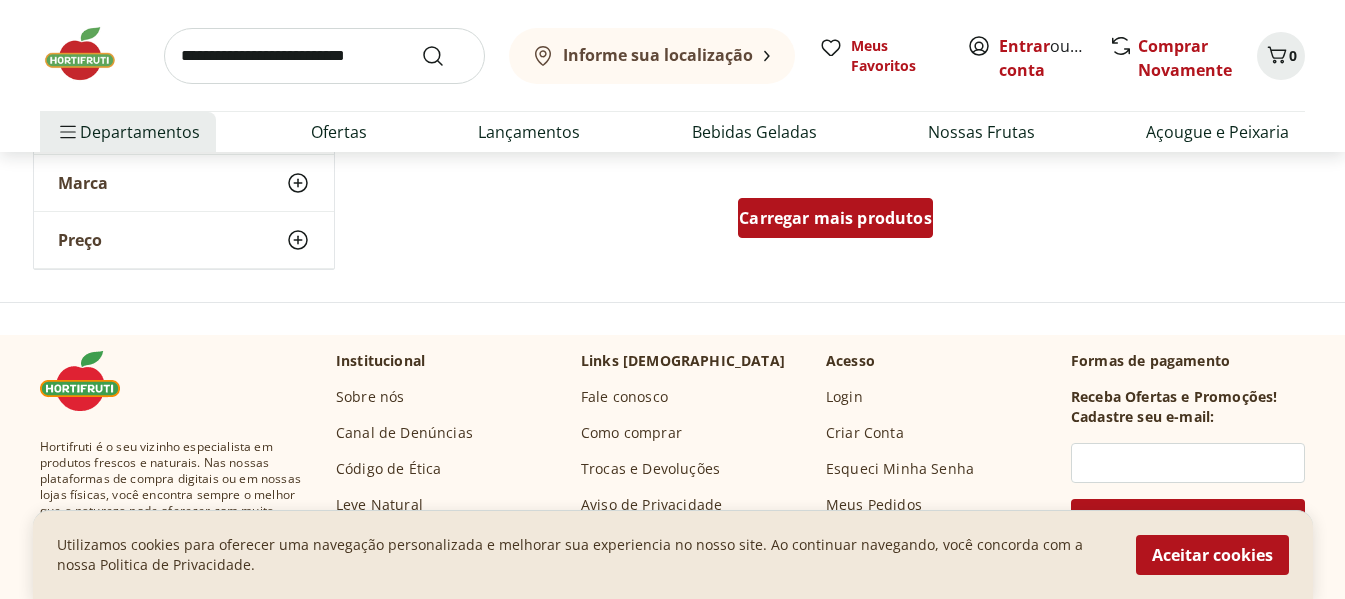 scroll, scrollTop: 6700, scrollLeft: 0, axis: vertical 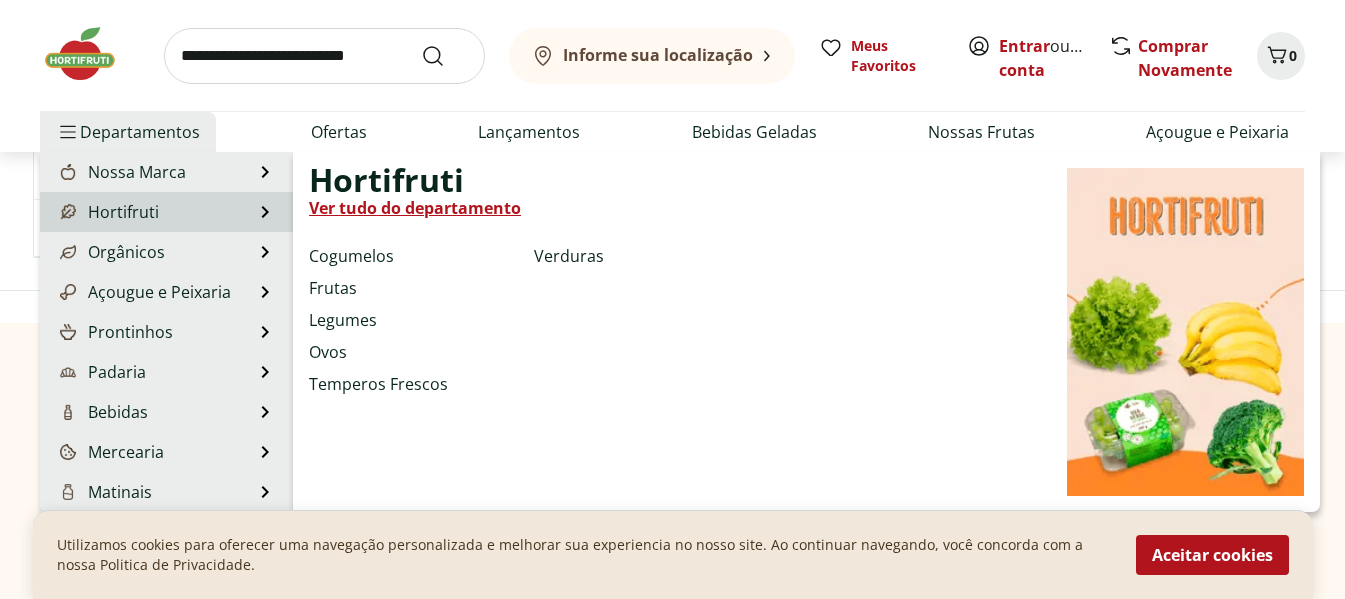 click on "Hortifruti Hortifruti Ver tudo do departamento Cogumelos Frutas Legumes Ovos Temperos Frescos Verduras" at bounding box center [166, 212] 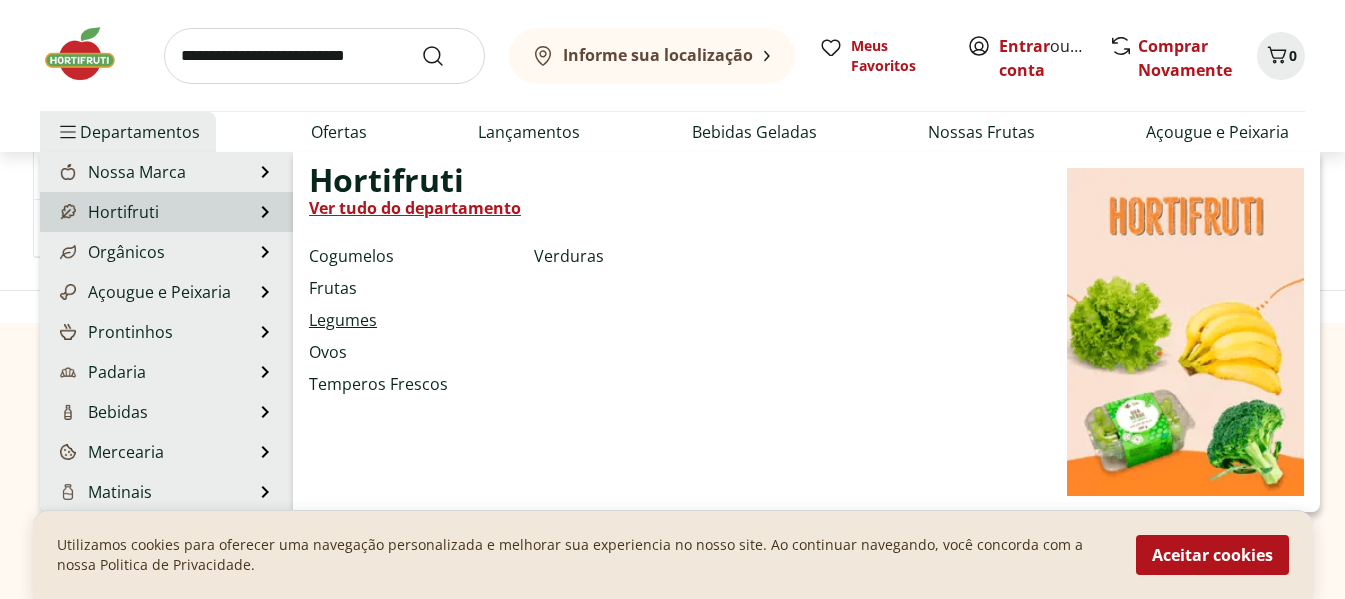 click on "Legumes" at bounding box center [343, 320] 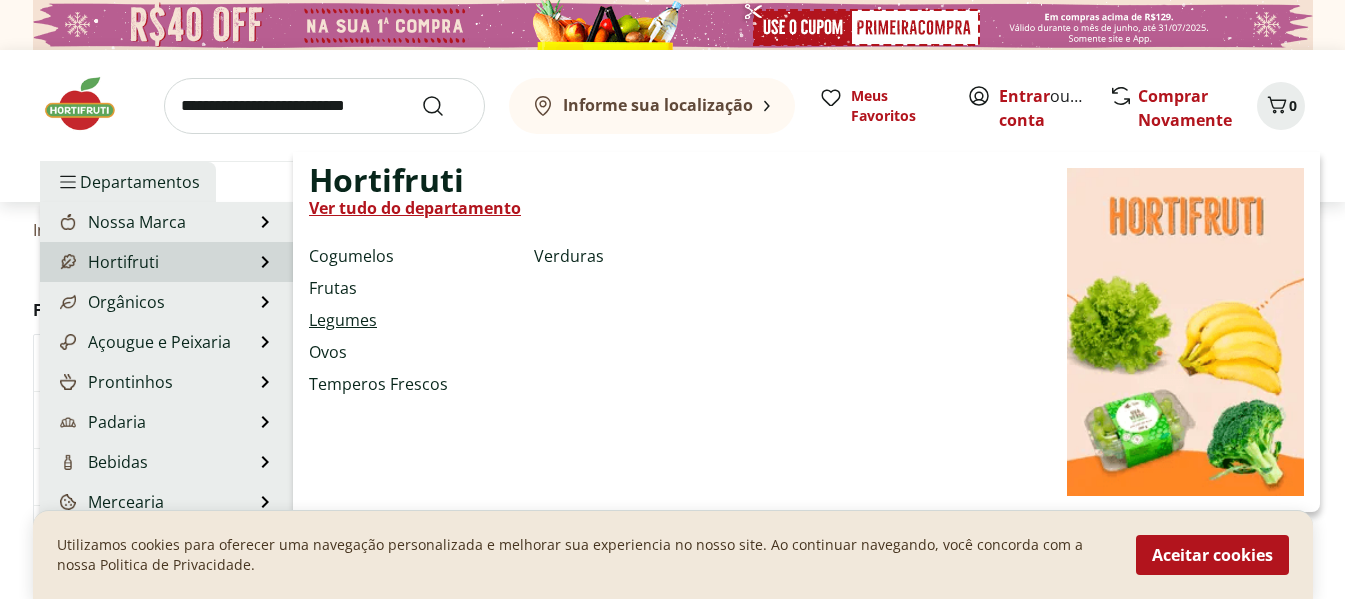 select on "**********" 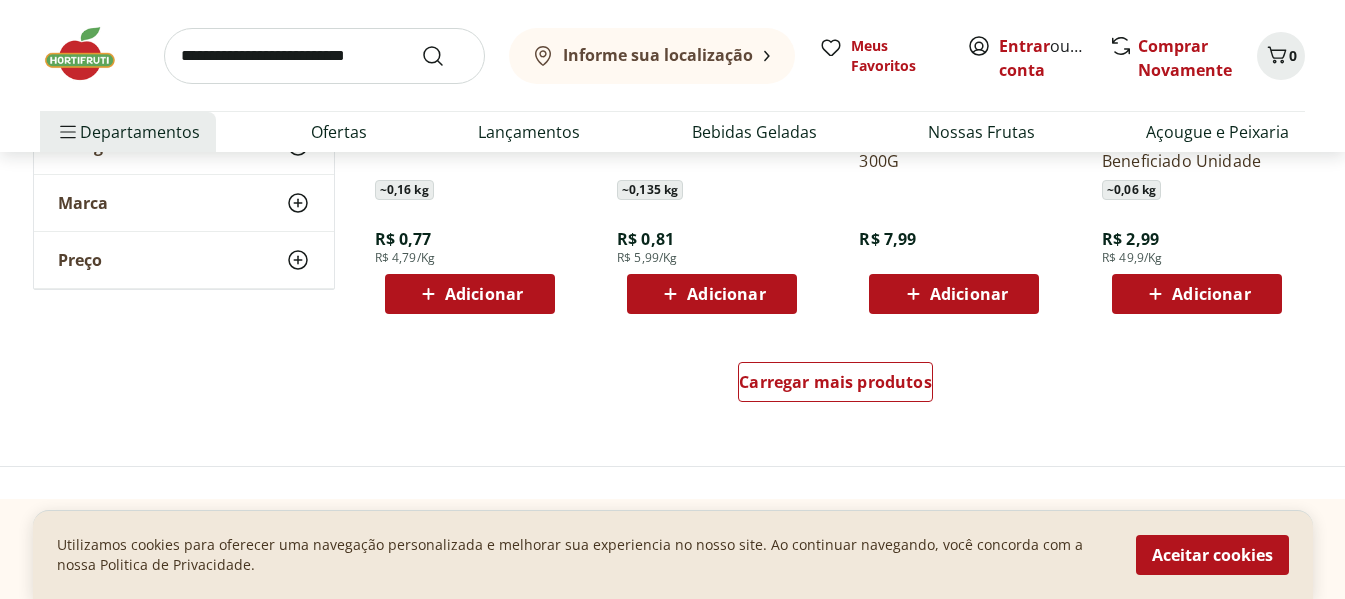 scroll, scrollTop: 1300, scrollLeft: 0, axis: vertical 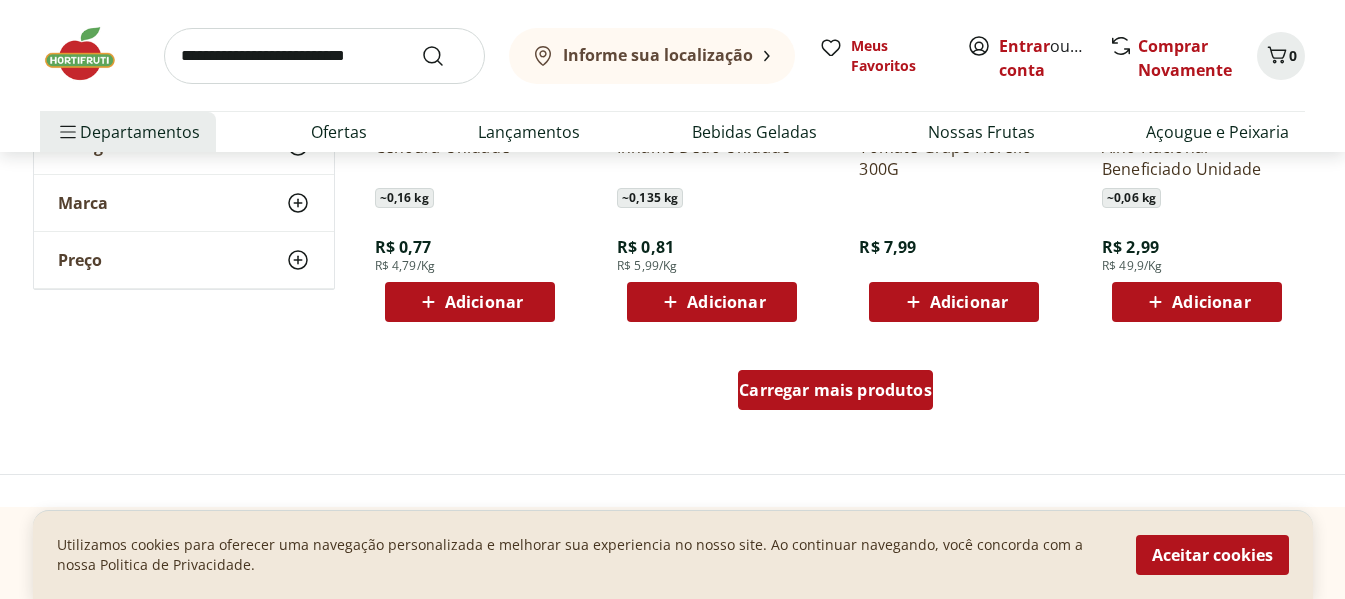 click on "Carregar mais produtos" at bounding box center [835, 390] 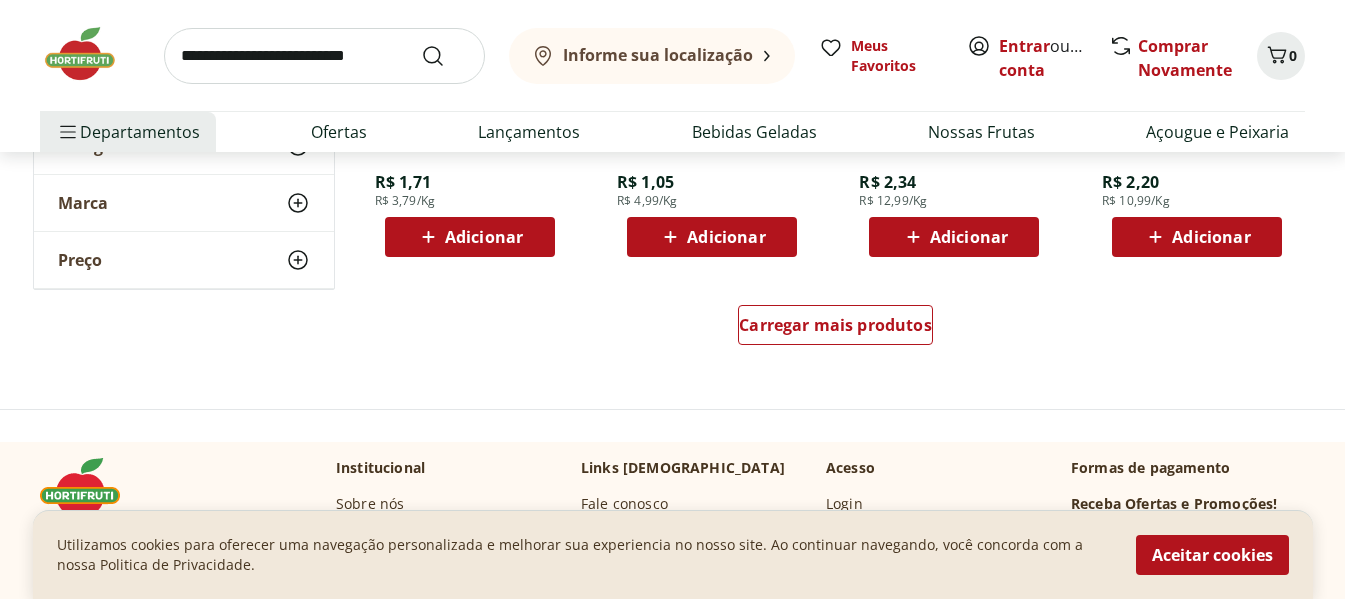 scroll, scrollTop: 2700, scrollLeft: 0, axis: vertical 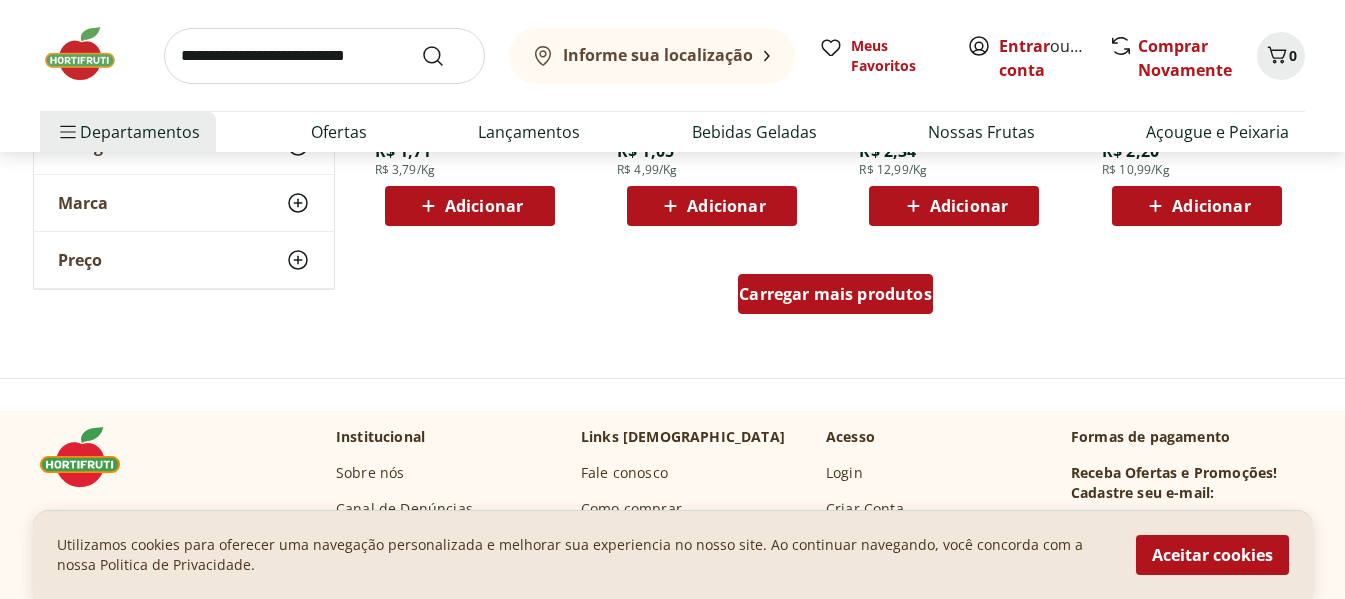 click on "Carregar mais produtos" at bounding box center [835, 294] 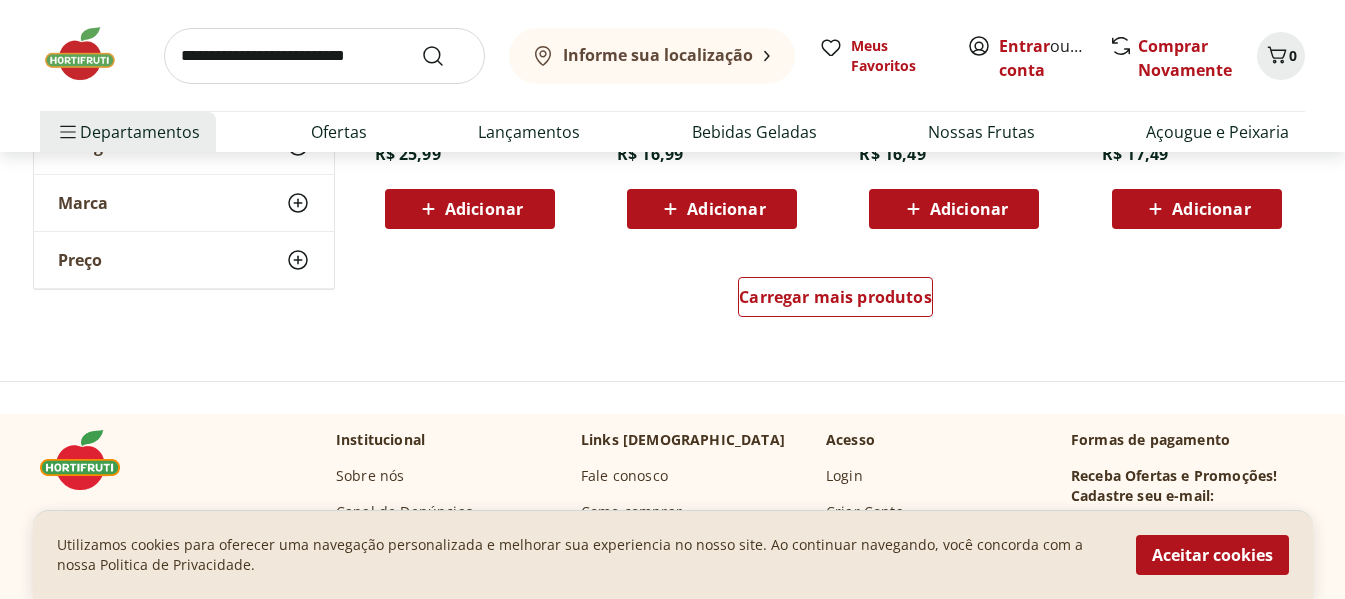 scroll, scrollTop: 4100, scrollLeft: 0, axis: vertical 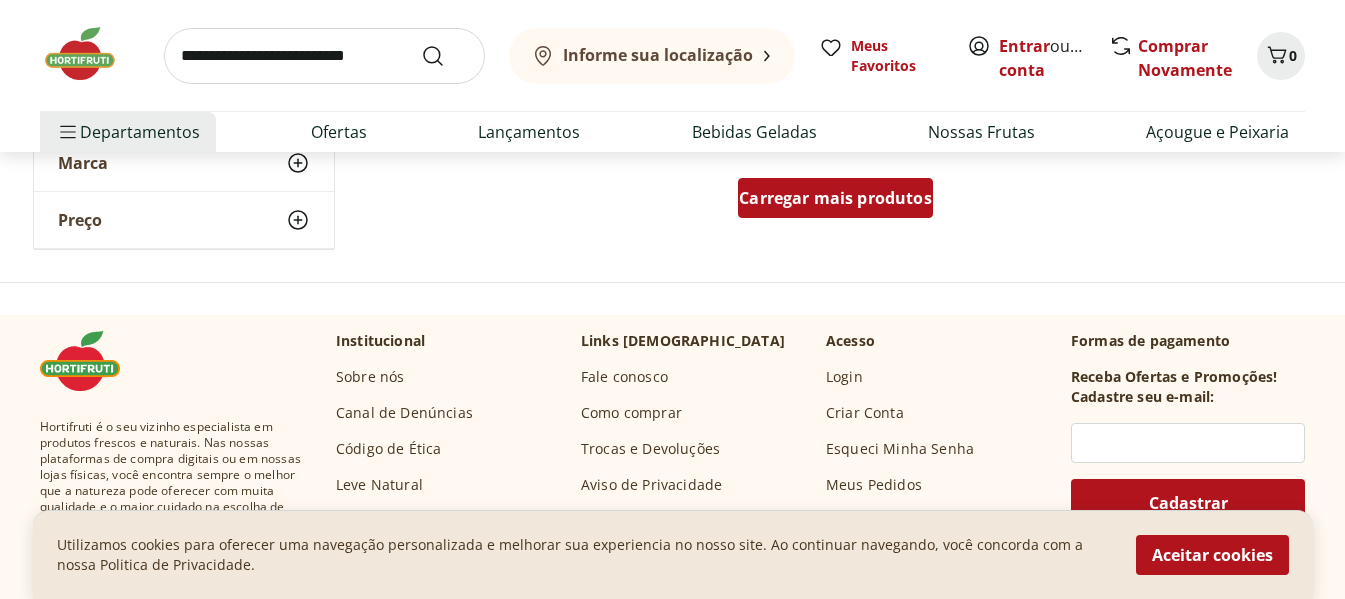 click on "Carregar mais produtos" at bounding box center [835, 198] 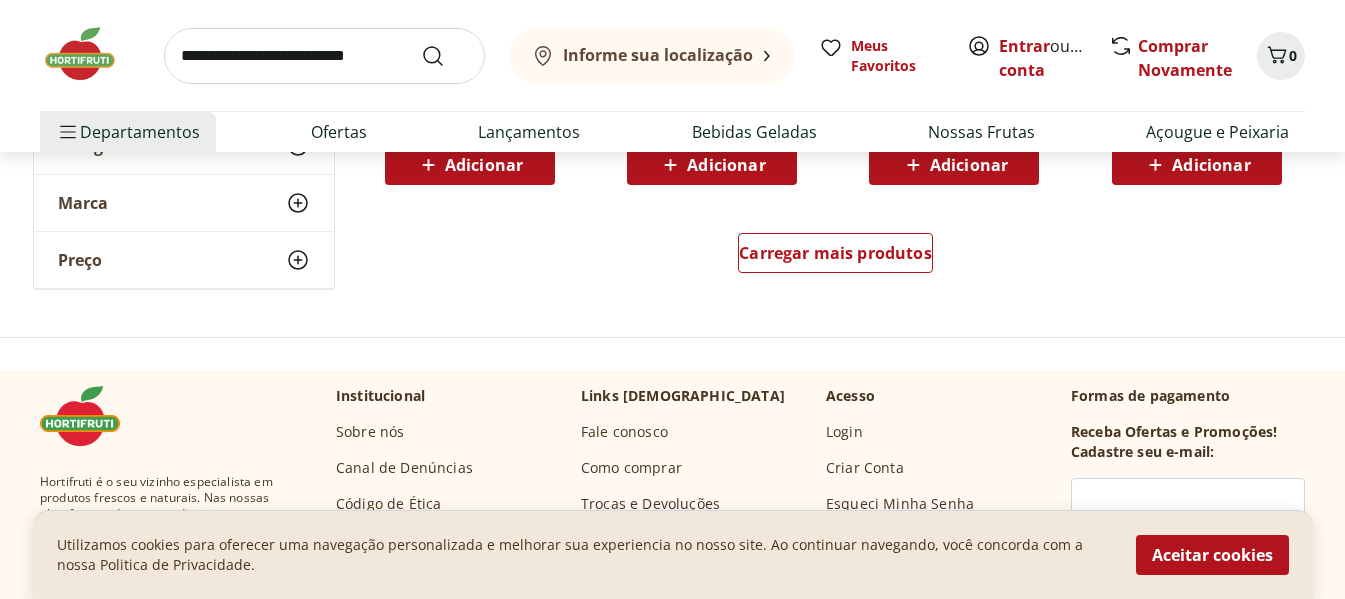 scroll, scrollTop: 5400, scrollLeft: 0, axis: vertical 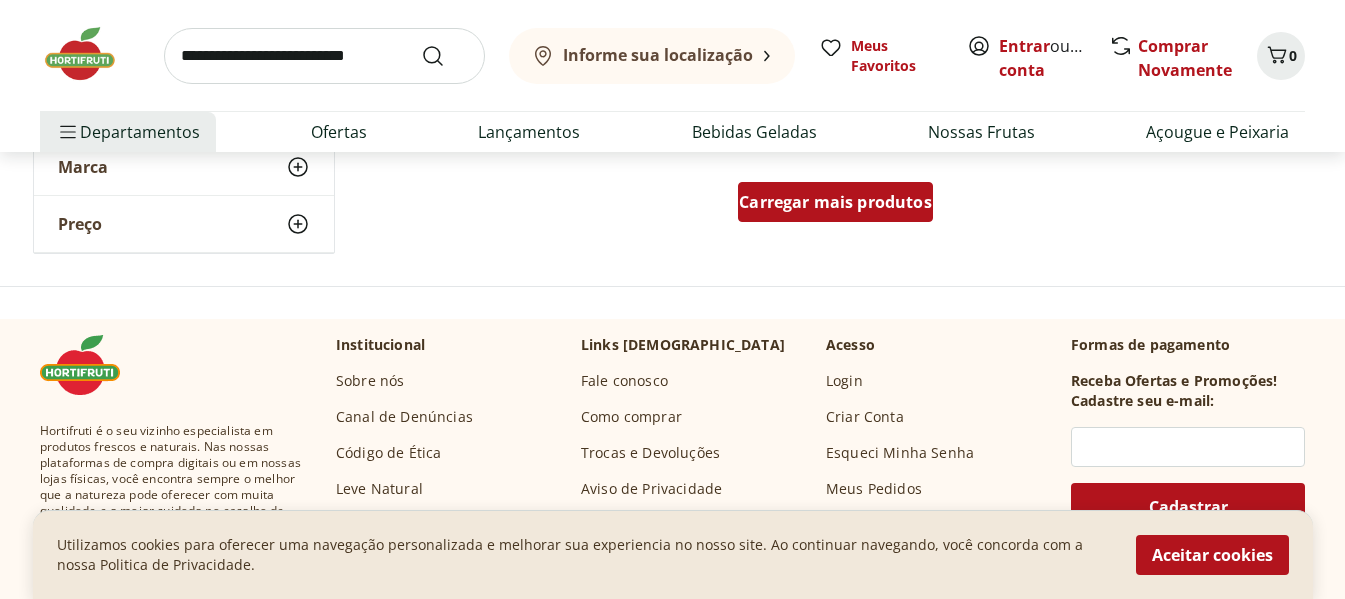 click on "Carregar mais produtos" at bounding box center [835, 202] 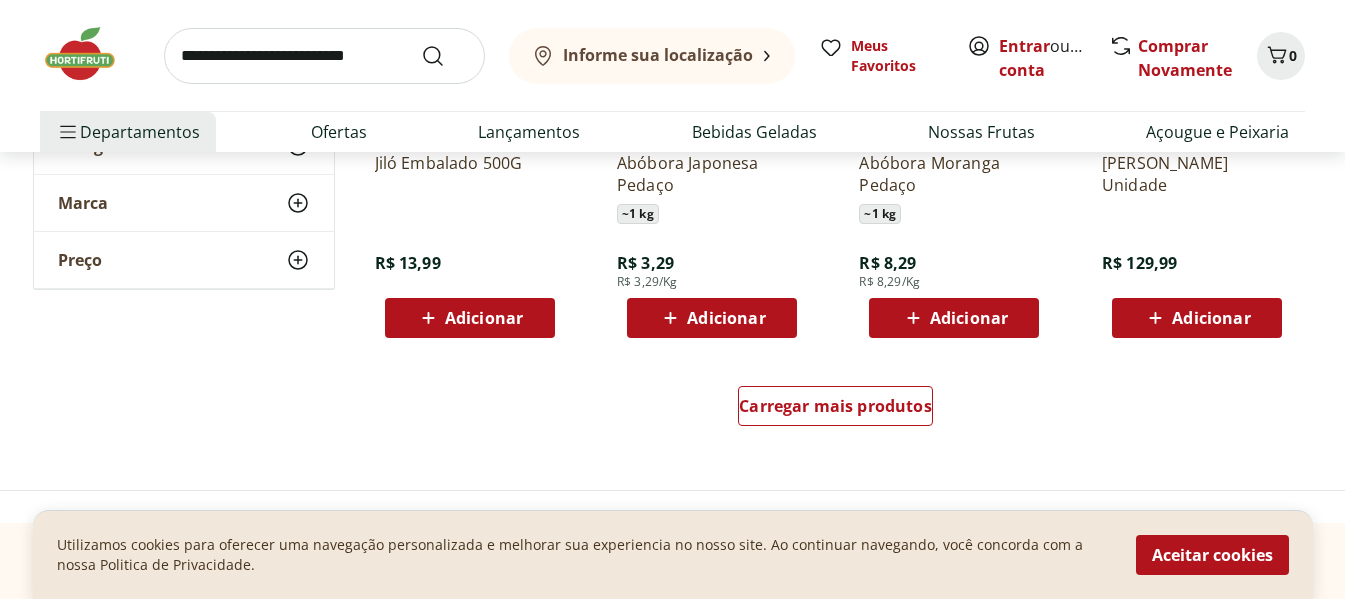 scroll, scrollTop: 6600, scrollLeft: 0, axis: vertical 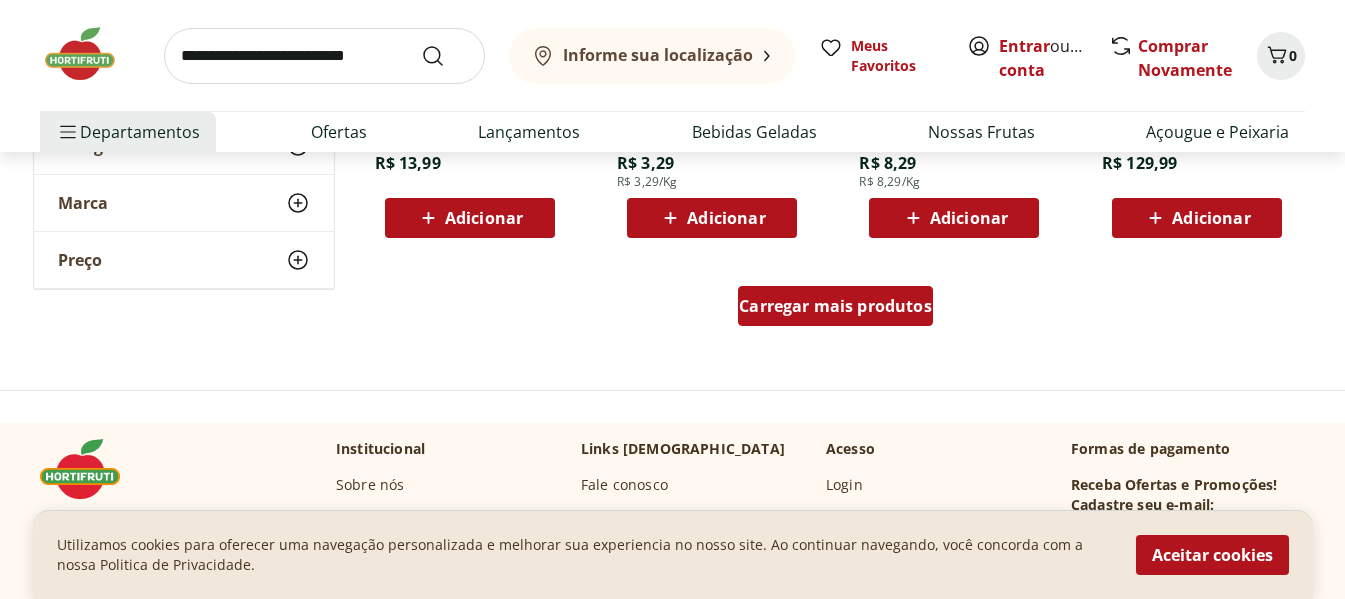 click on "Carregar mais produtos" at bounding box center [835, 306] 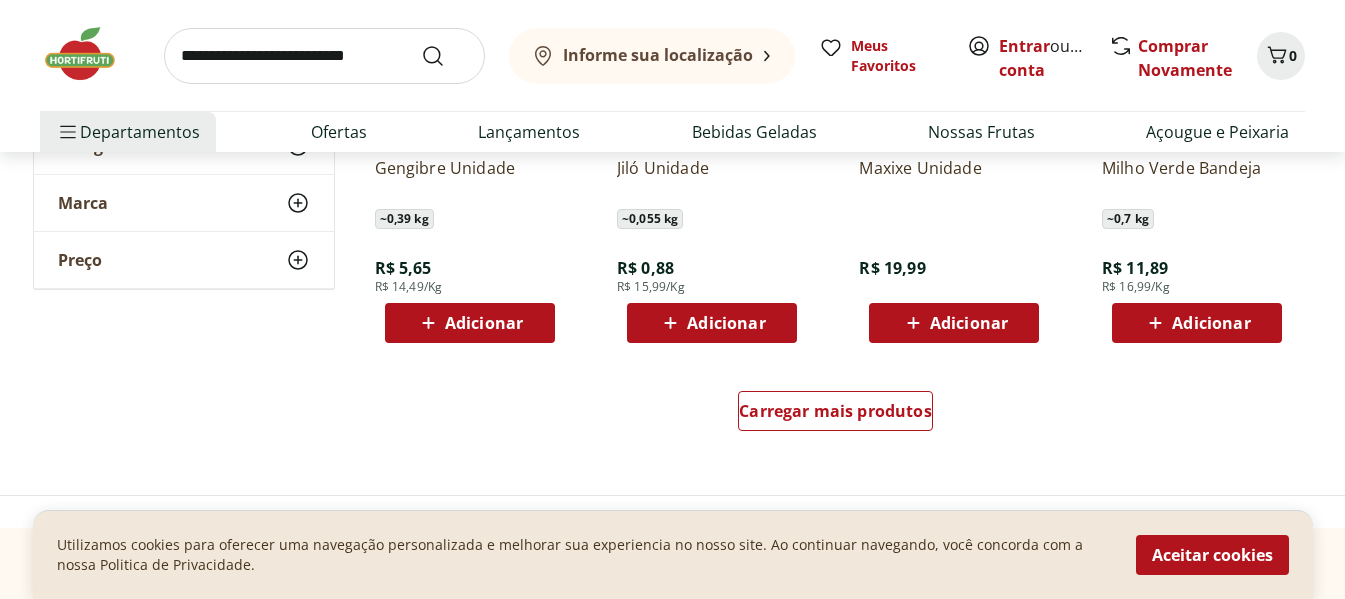 scroll, scrollTop: 7800, scrollLeft: 0, axis: vertical 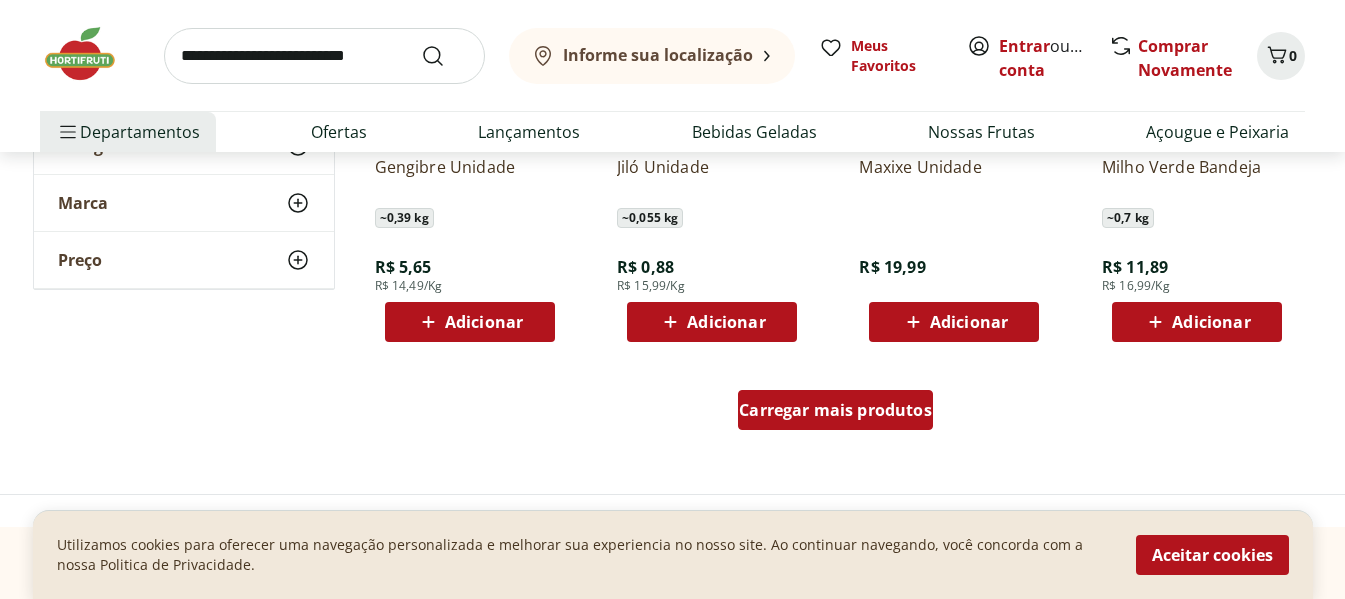 click on "Carregar mais produtos" at bounding box center [835, 410] 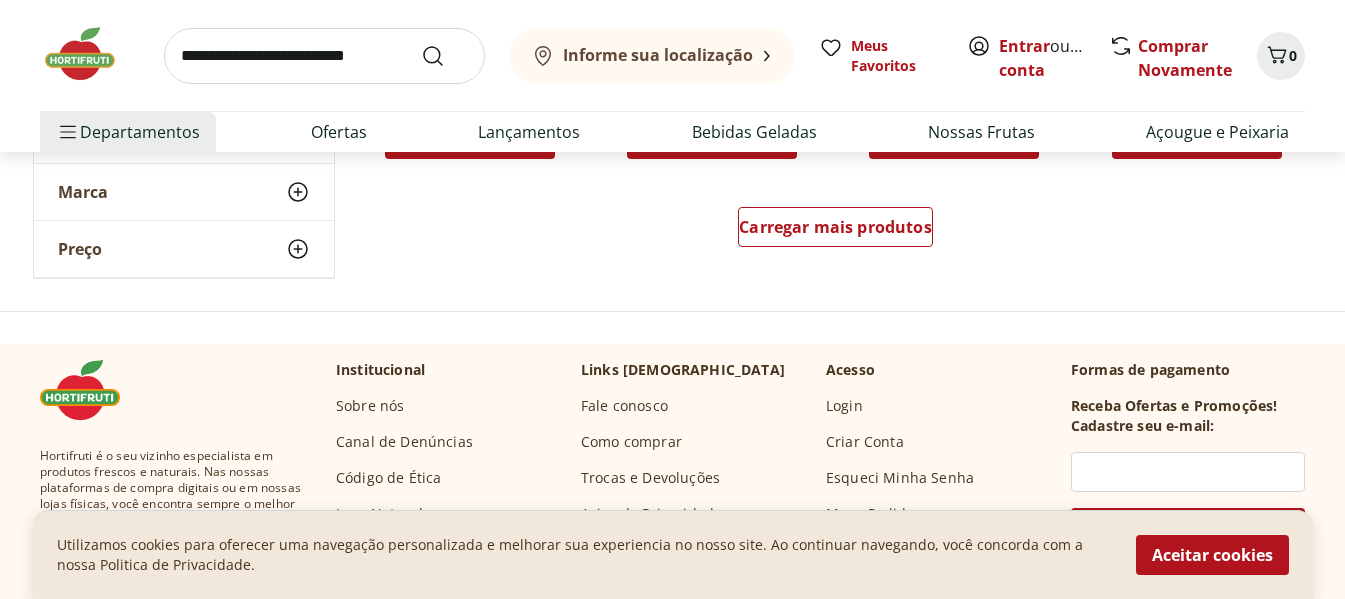 scroll, scrollTop: 9300, scrollLeft: 0, axis: vertical 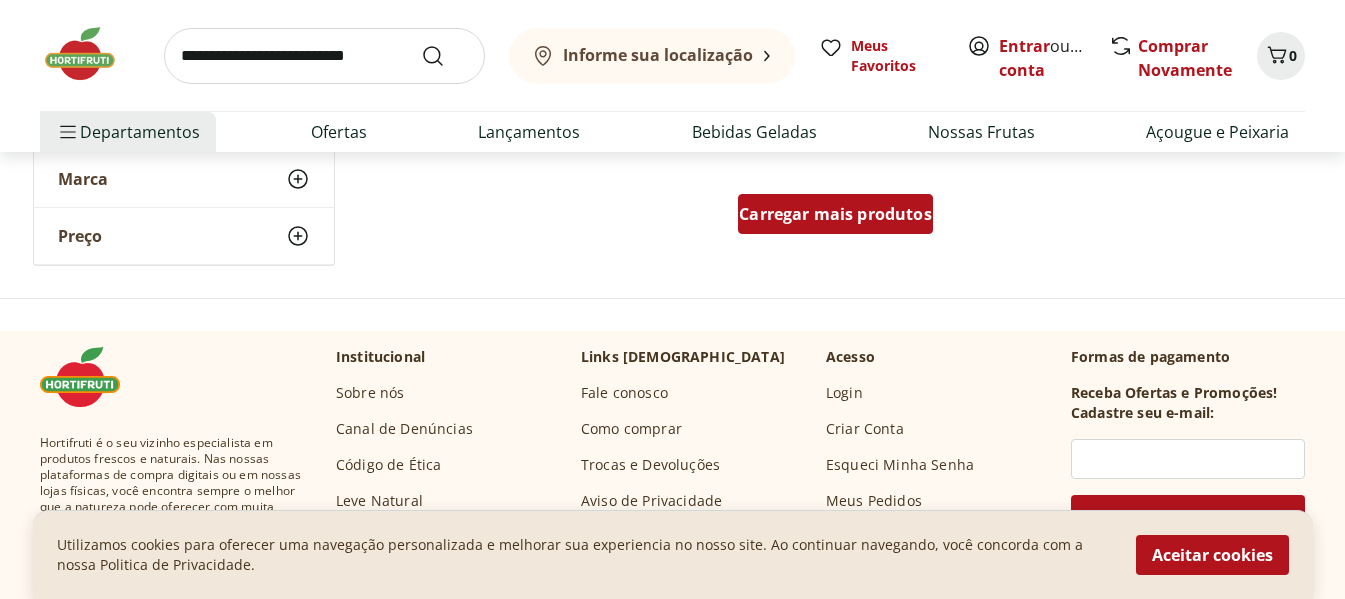 click on "Carregar mais produtos" at bounding box center [835, 214] 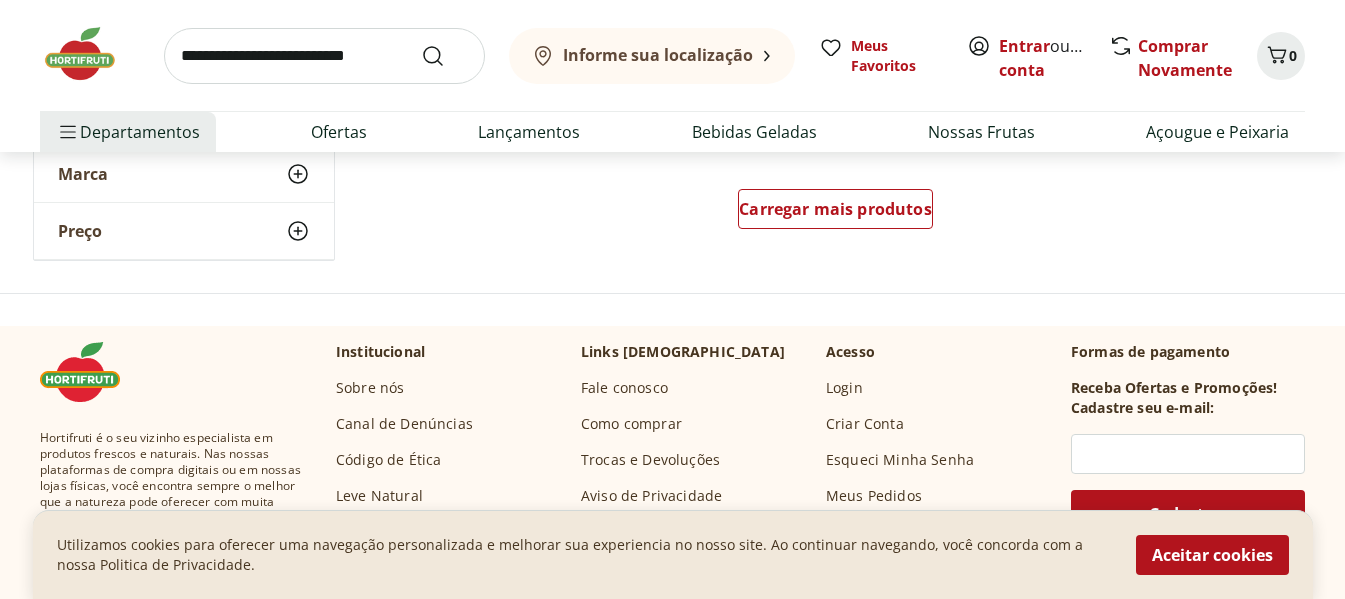 scroll, scrollTop: 10400, scrollLeft: 0, axis: vertical 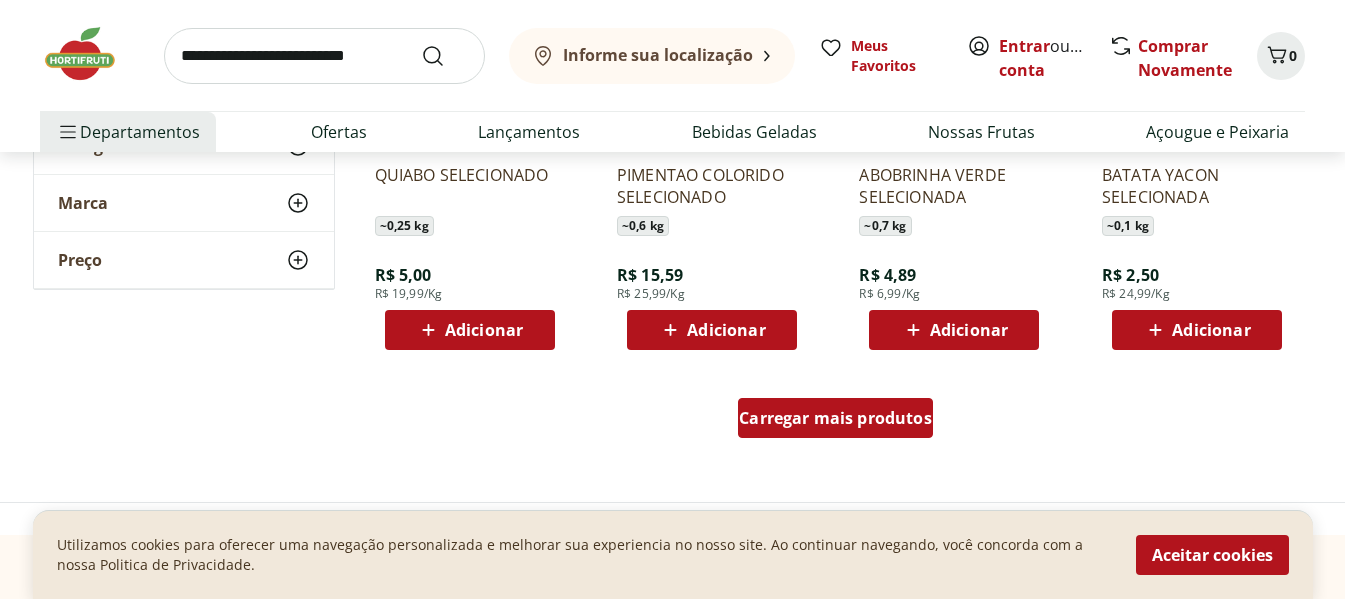 click on "Carregar mais produtos" at bounding box center [835, 418] 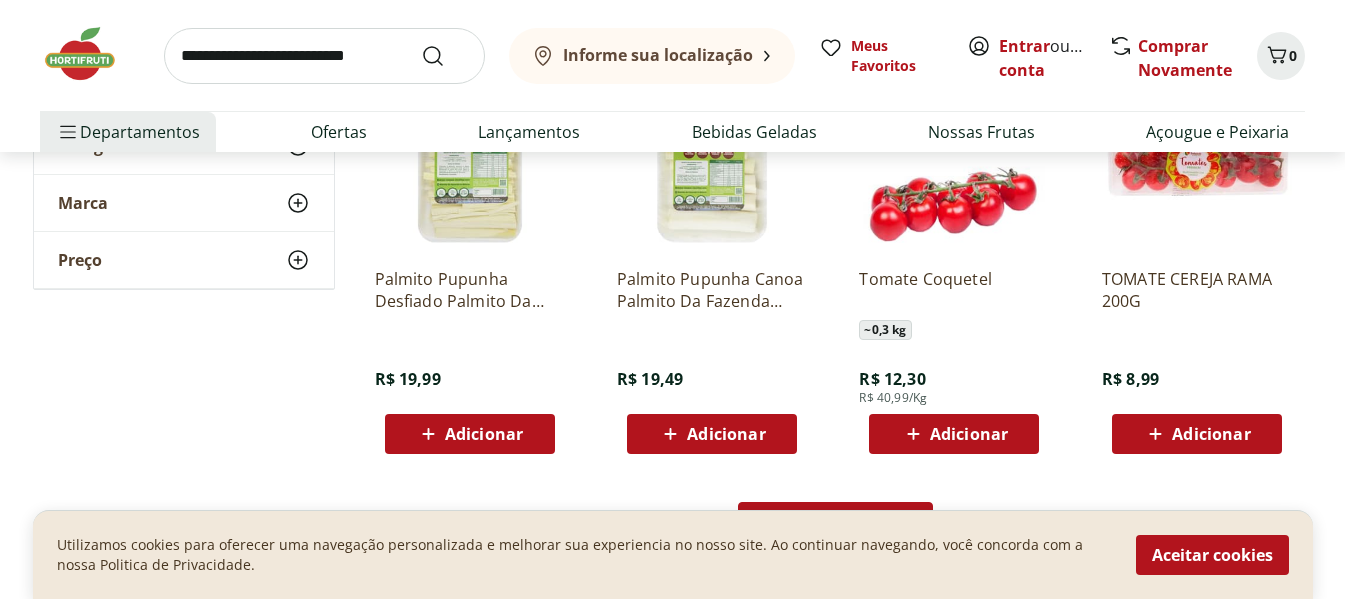 scroll, scrollTop: 11700, scrollLeft: 0, axis: vertical 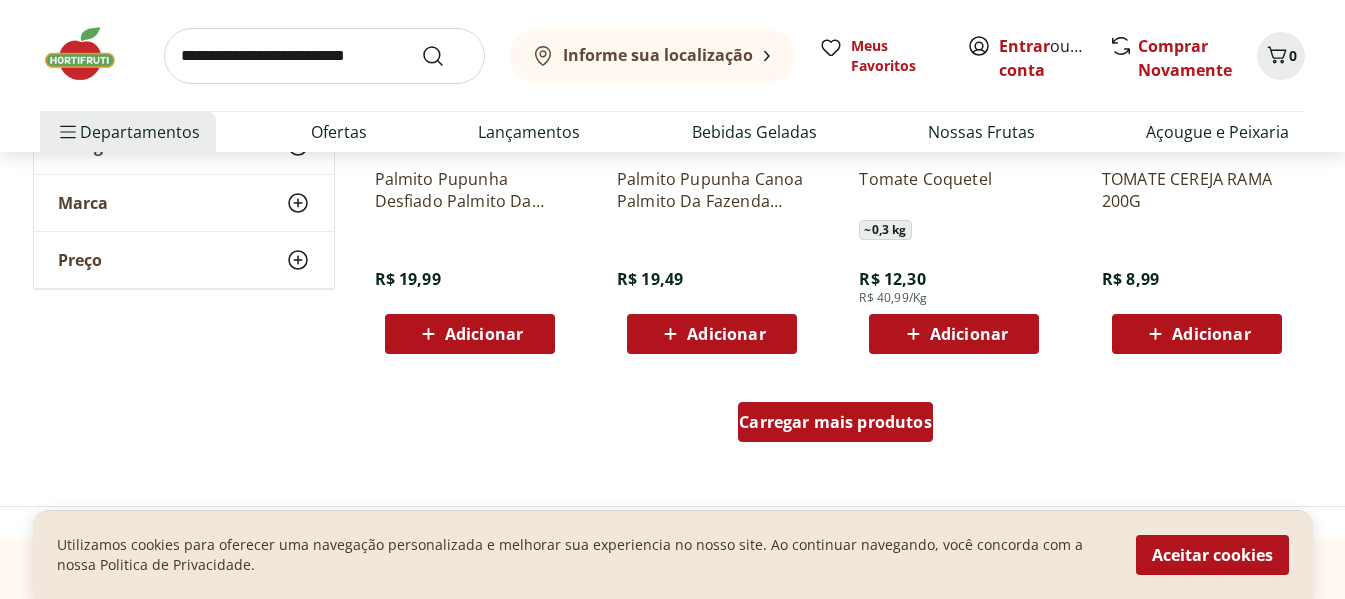 click on "Carregar mais produtos" at bounding box center (835, 422) 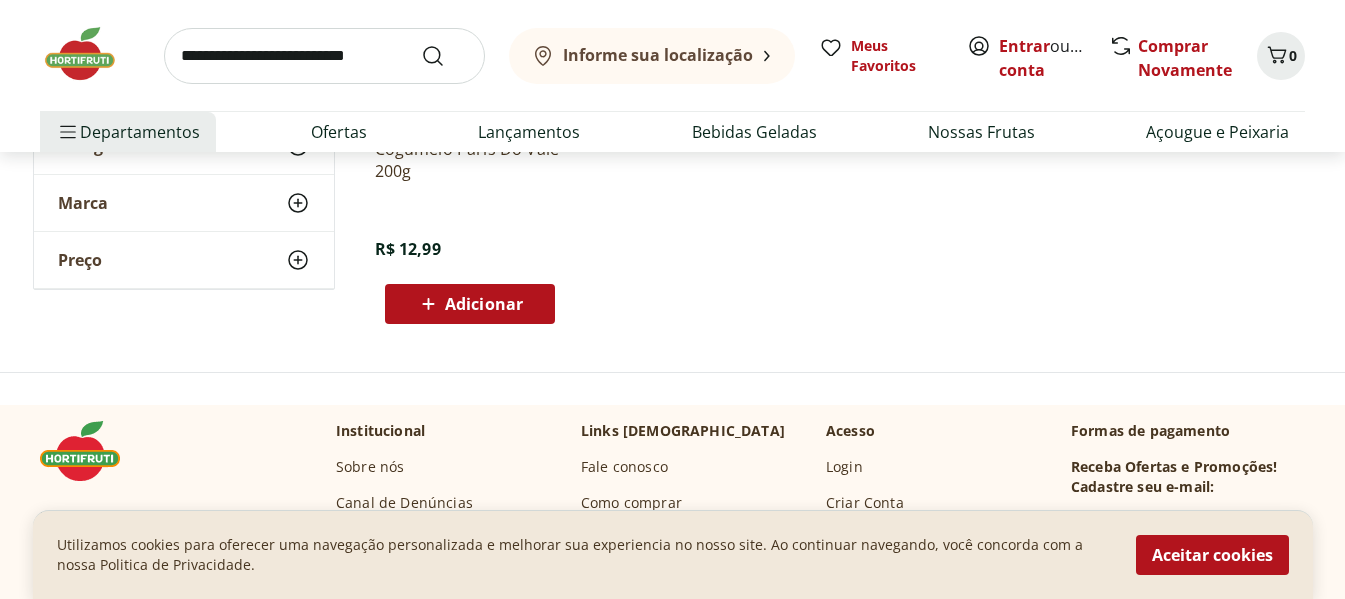 scroll, scrollTop: 12600, scrollLeft: 0, axis: vertical 